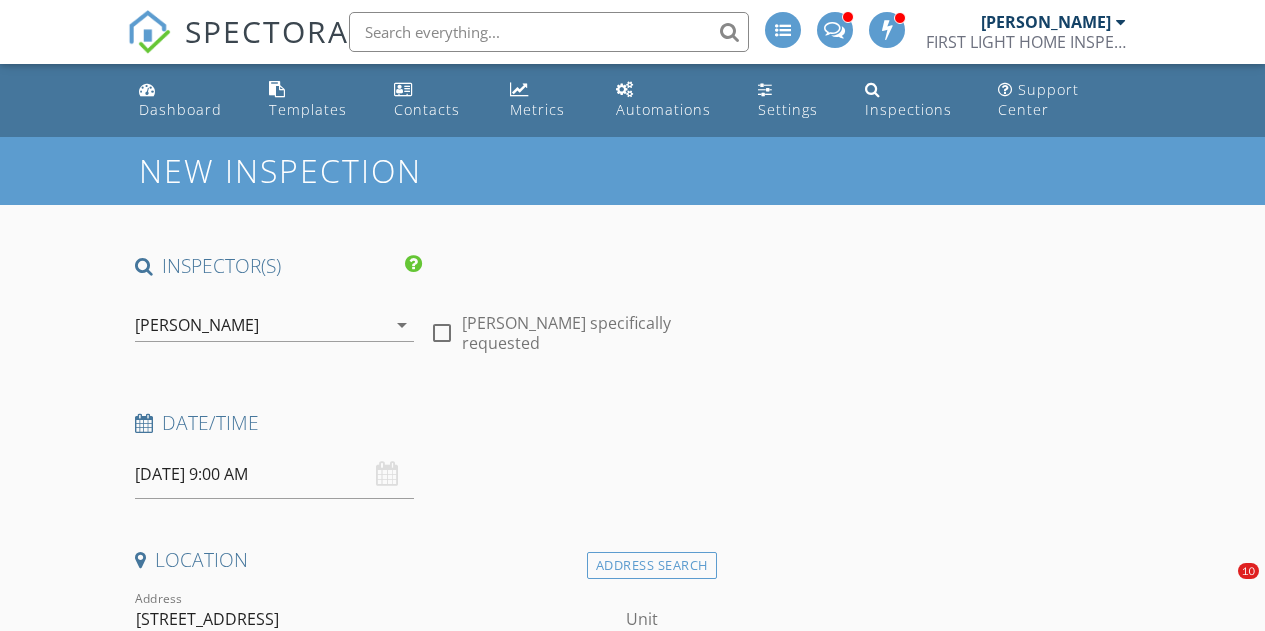 scroll, scrollTop: 3685, scrollLeft: 0, axis: vertical 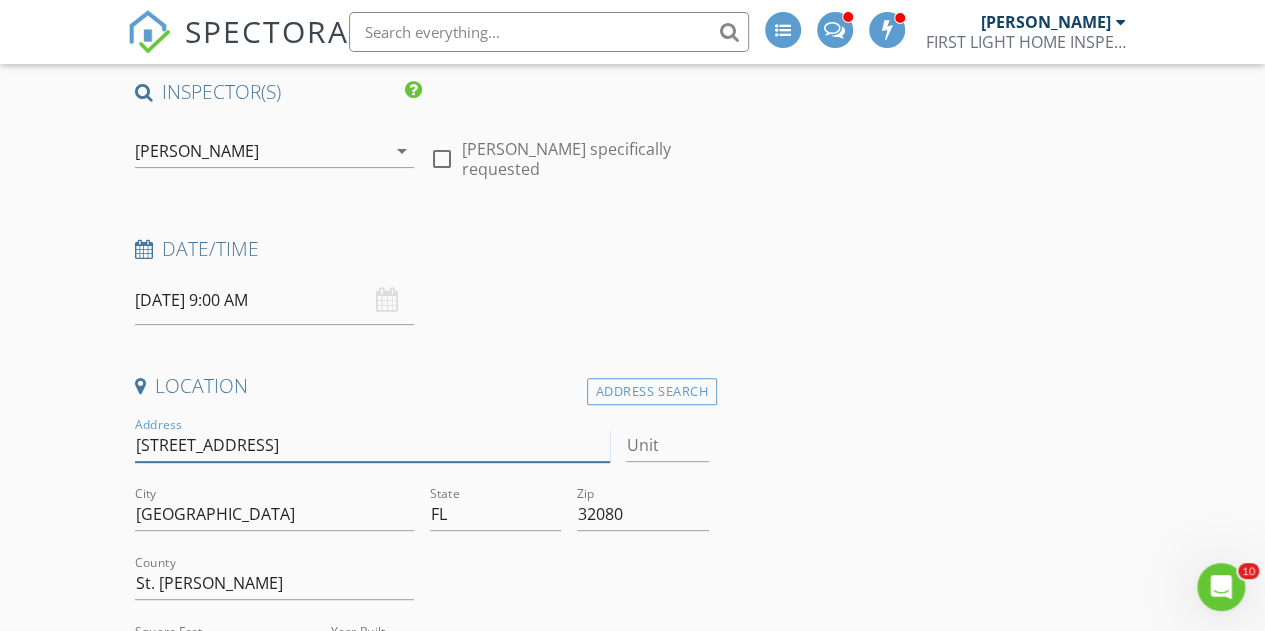 drag, startPoint x: 285, startPoint y: 441, endPoint x: 118, endPoint y: 451, distance: 167.29913 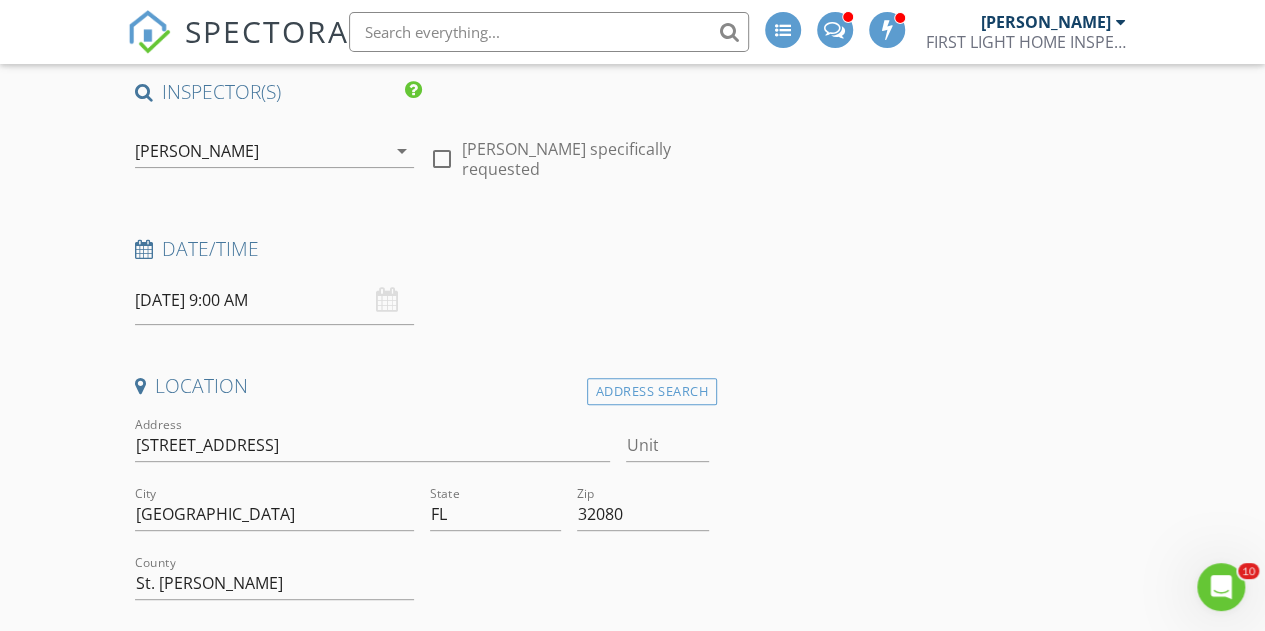 type on "4.5" 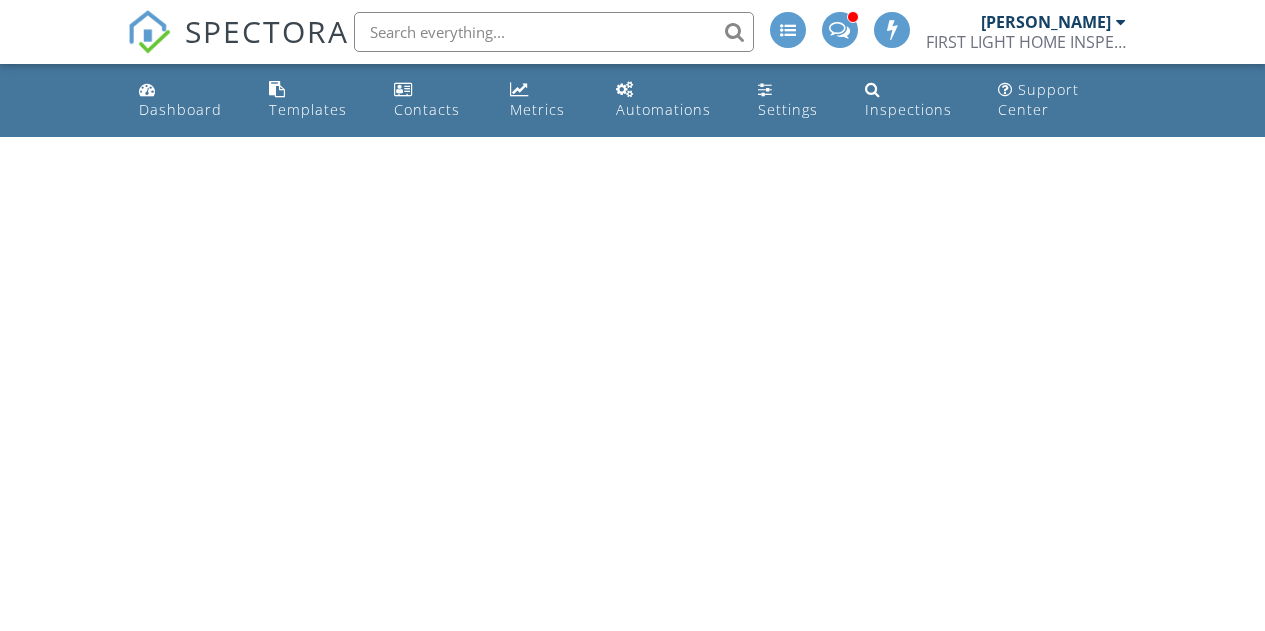 scroll, scrollTop: 0, scrollLeft: 0, axis: both 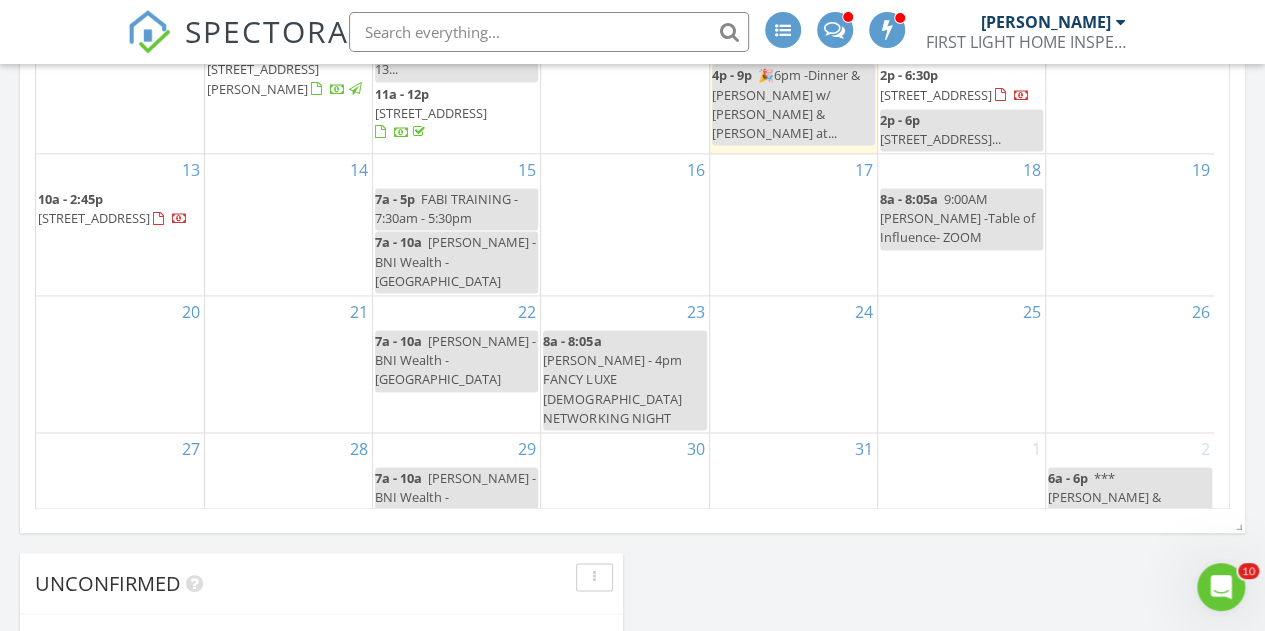 click on "23
8a - 8:05a
[PERSON_NAME] - 4pm FANCY LUXE [DEMOGRAPHIC_DATA] NETWORKING NIGHT" at bounding box center (624, 364) 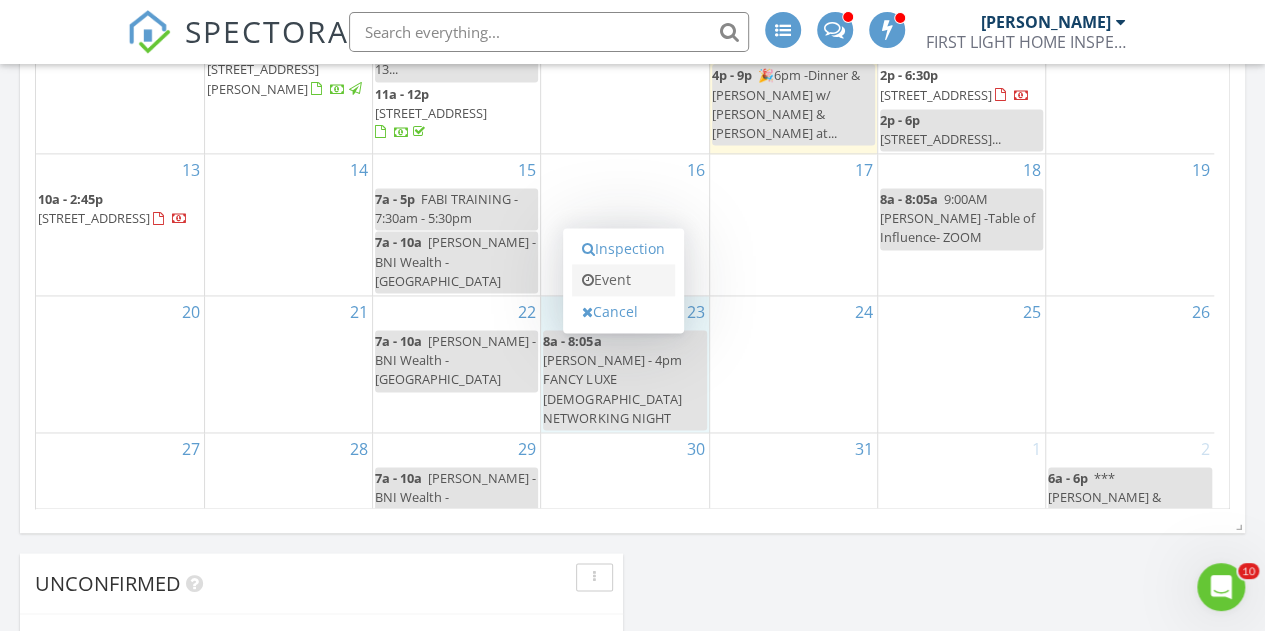 click on "Event" at bounding box center [623, 280] 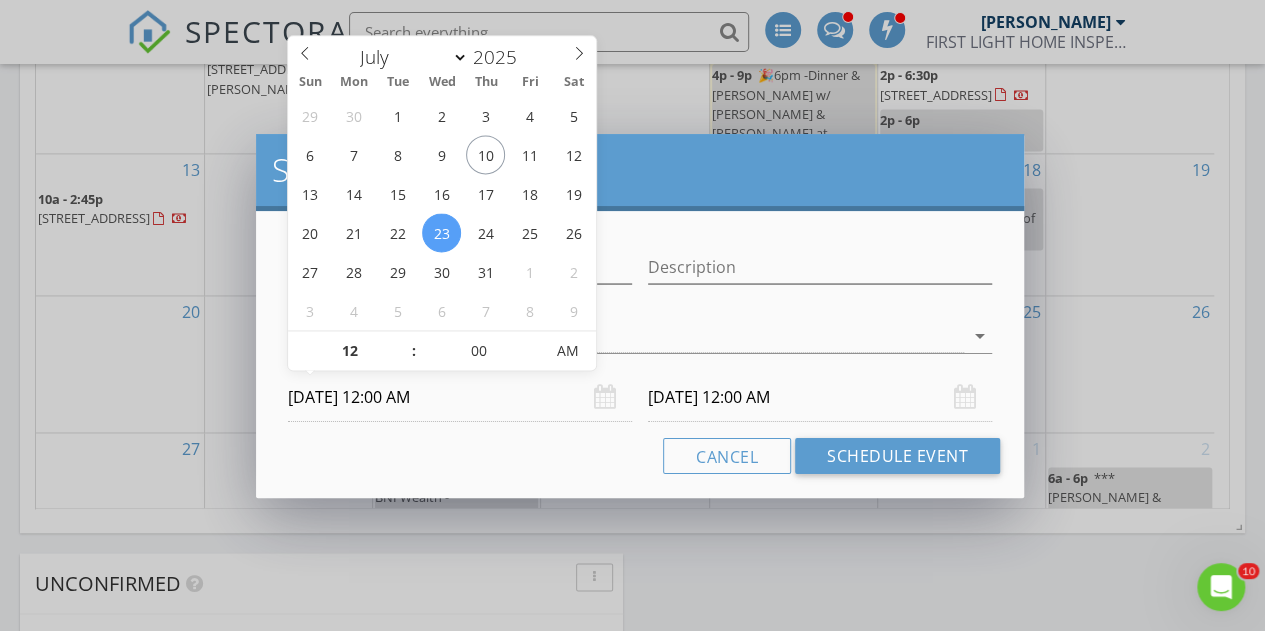 click on "07/23/2025 12:00 AM" at bounding box center (460, 397) 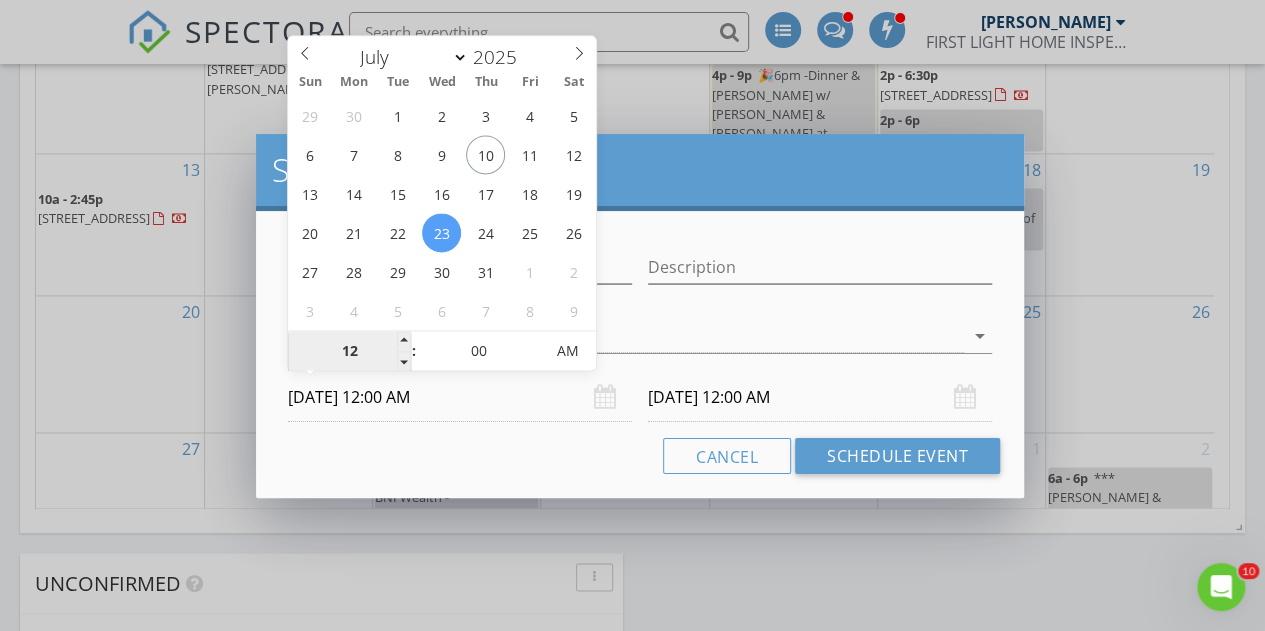 click on "12" at bounding box center (349, 352) 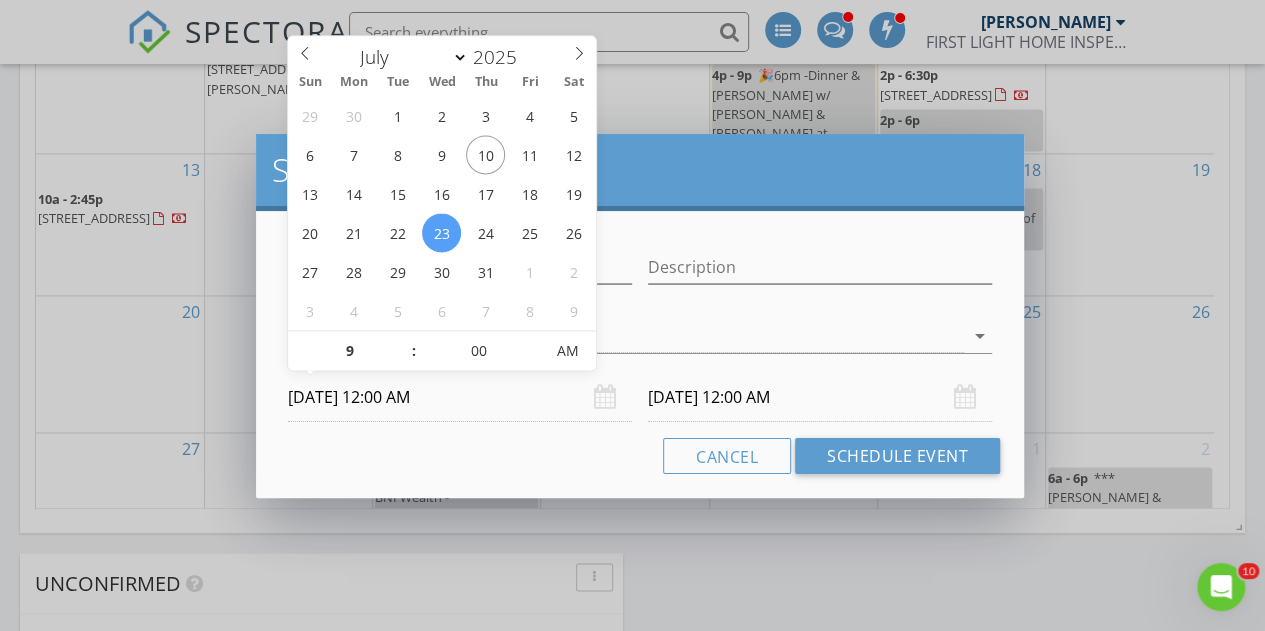 type on "09" 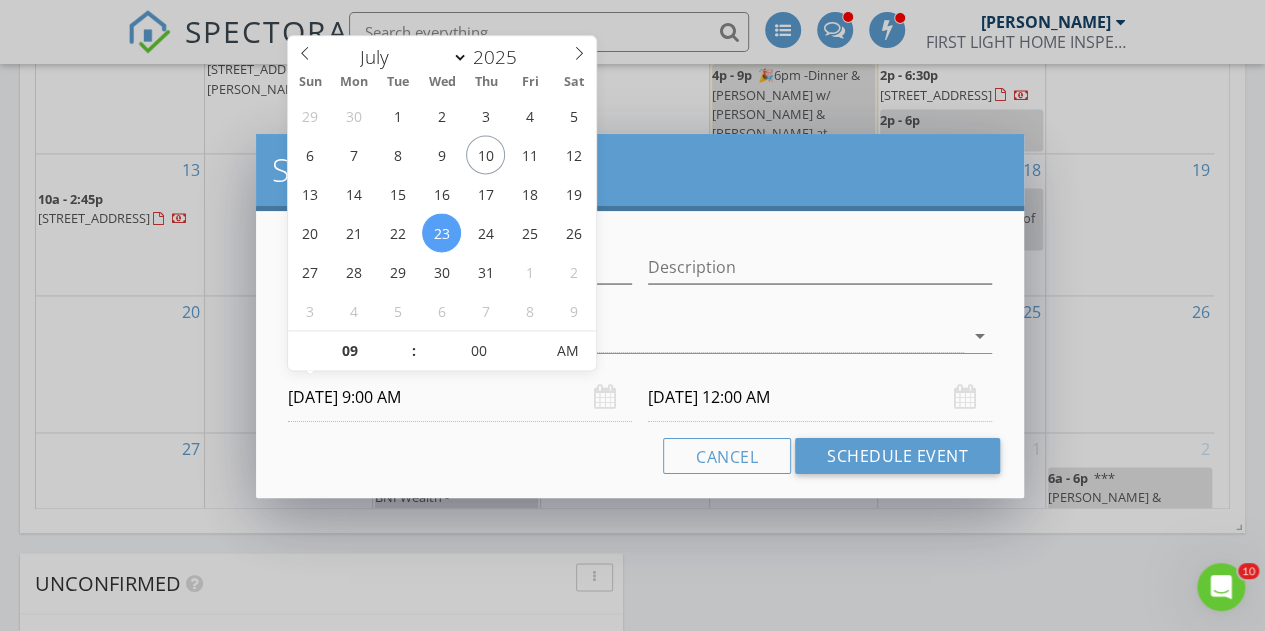 click on "07/24/2025 12:00 AM" at bounding box center (820, 397) 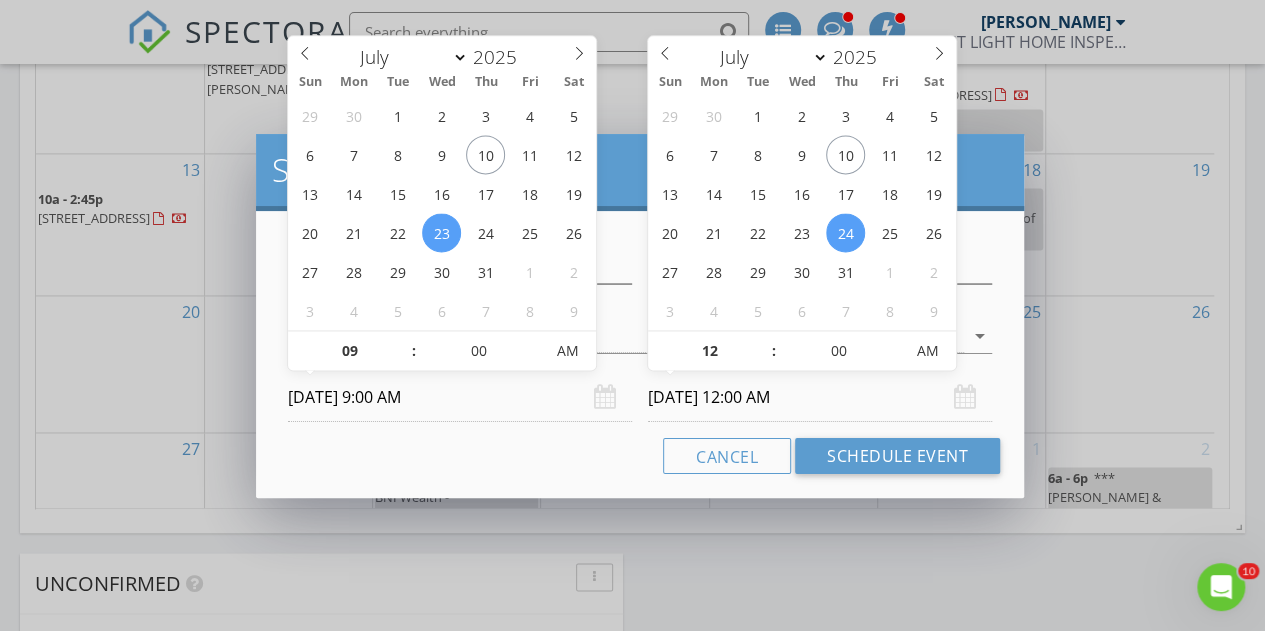 type on "09" 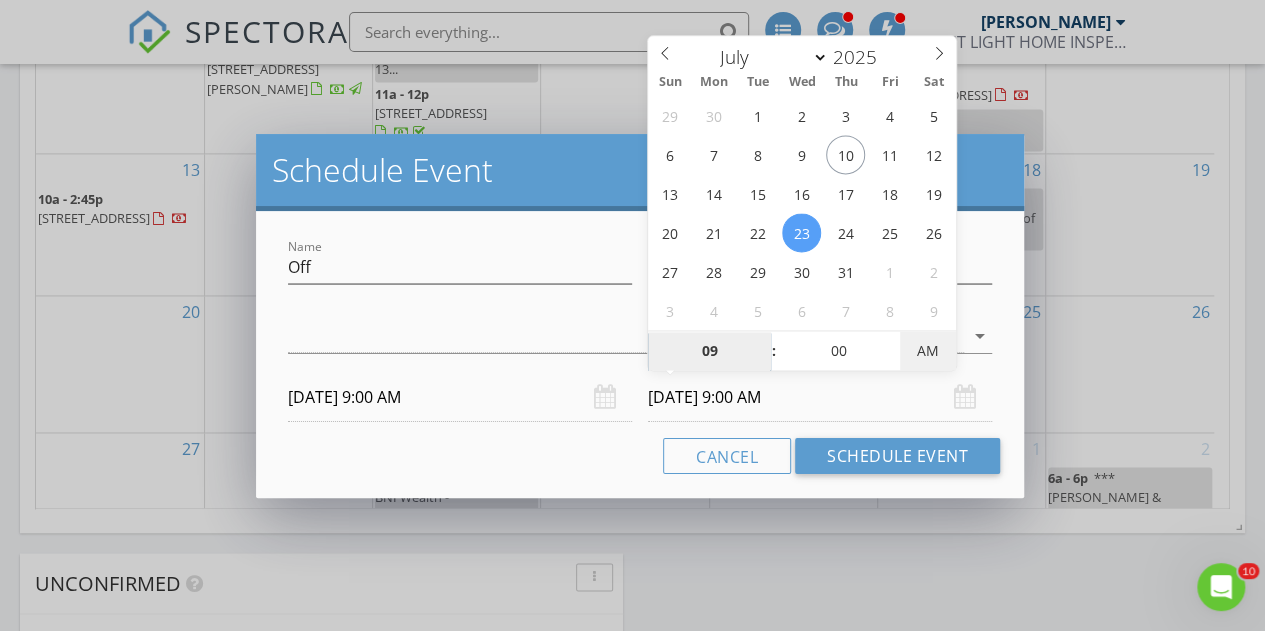 type on "07/23/2025 9:00 PM" 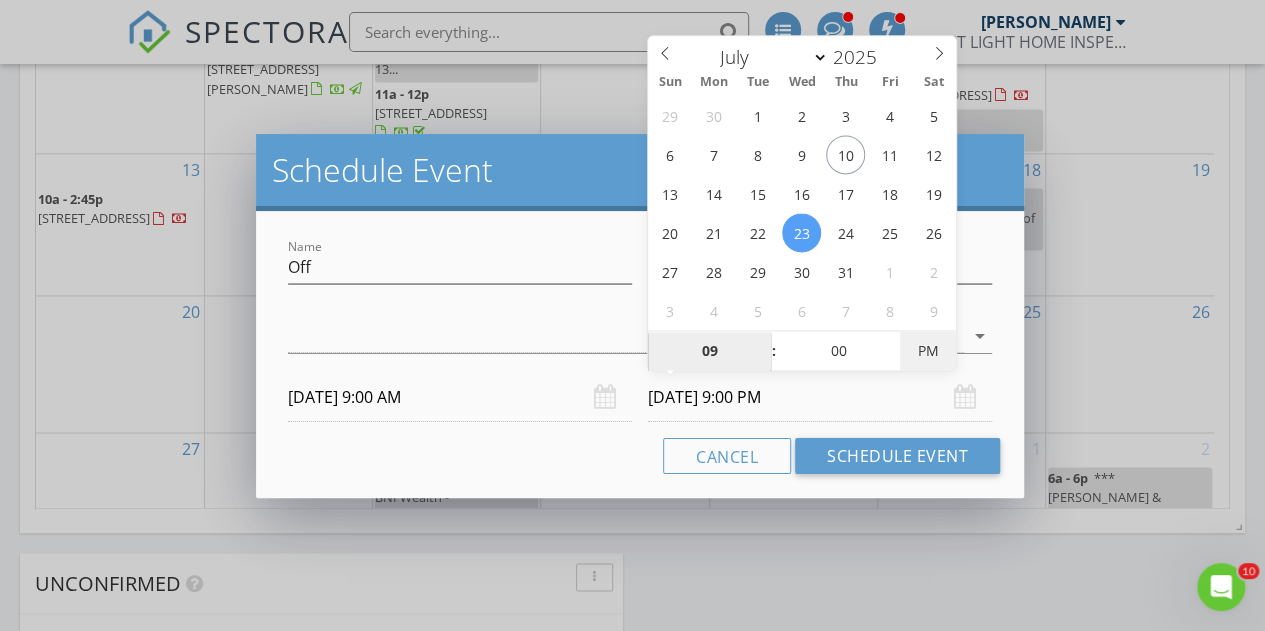 click on "PM" at bounding box center [927, 351] 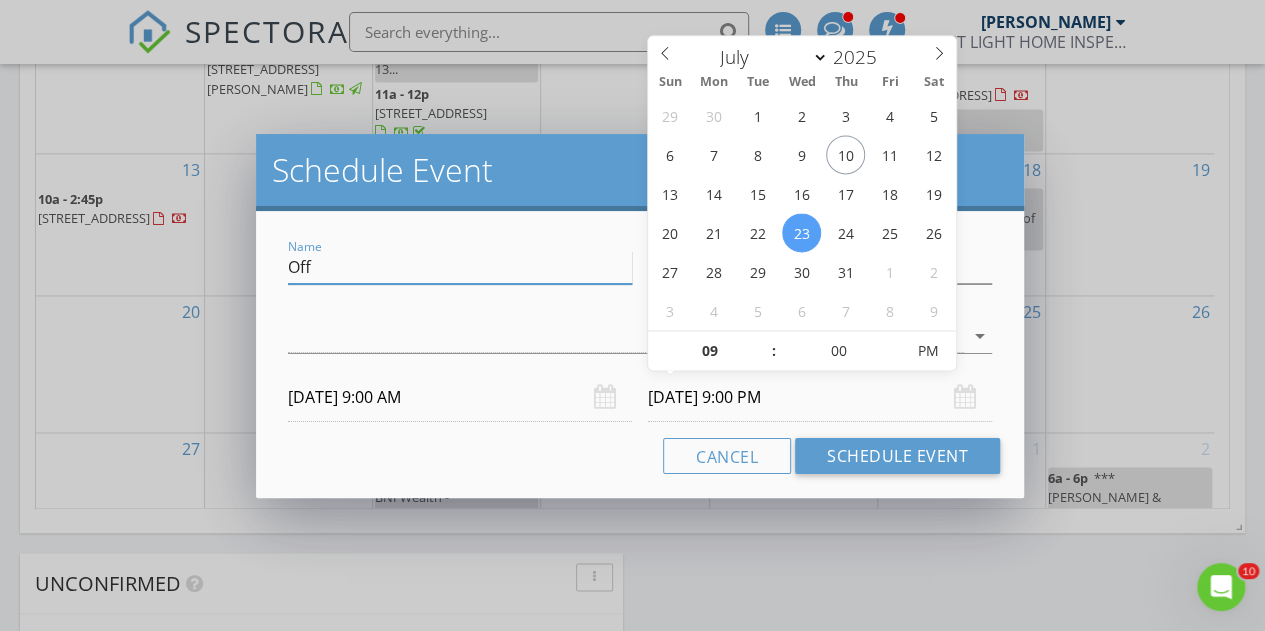 click on "Off" at bounding box center (460, 267) 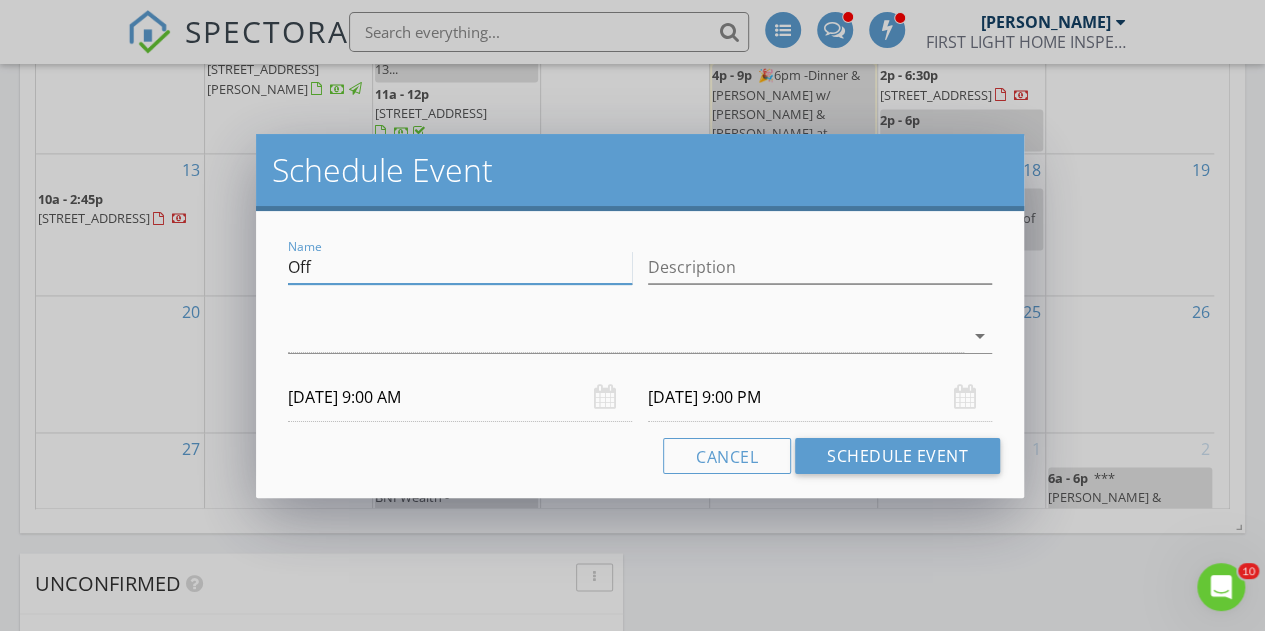 click on "Off" at bounding box center (460, 267) 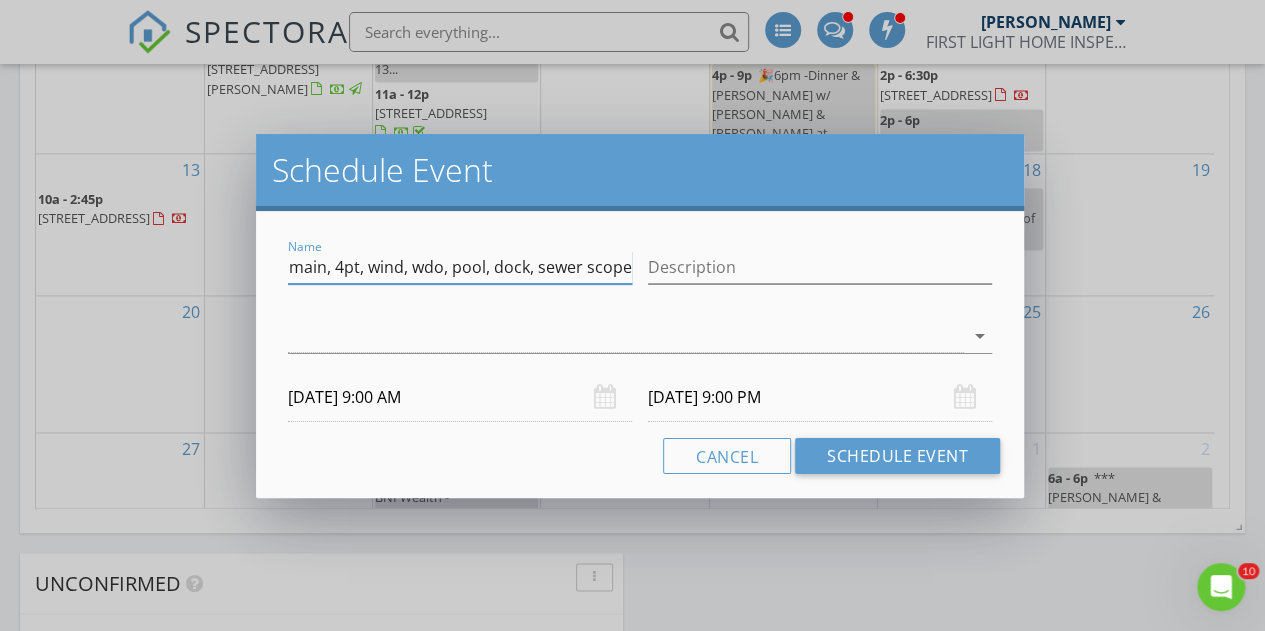 scroll, scrollTop: 0, scrollLeft: 228, axis: horizontal 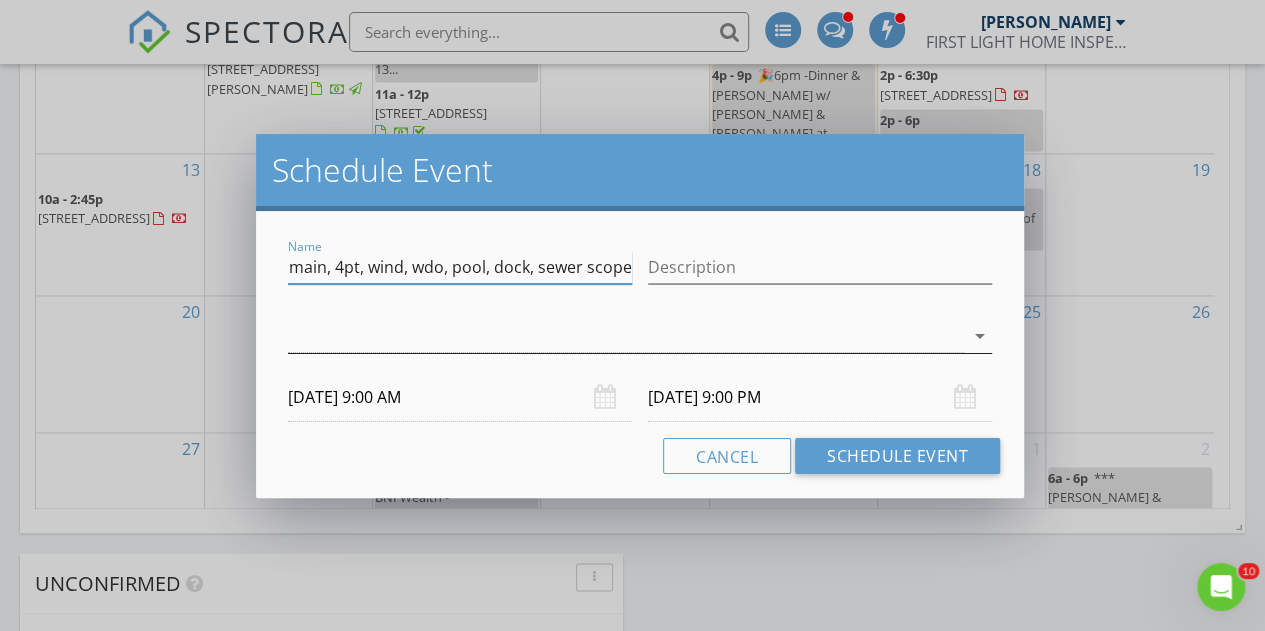 type on "Rachel - Davis Shores - $1425 - main, 4pt, wind, wdo, pool, dock, sewer scope" 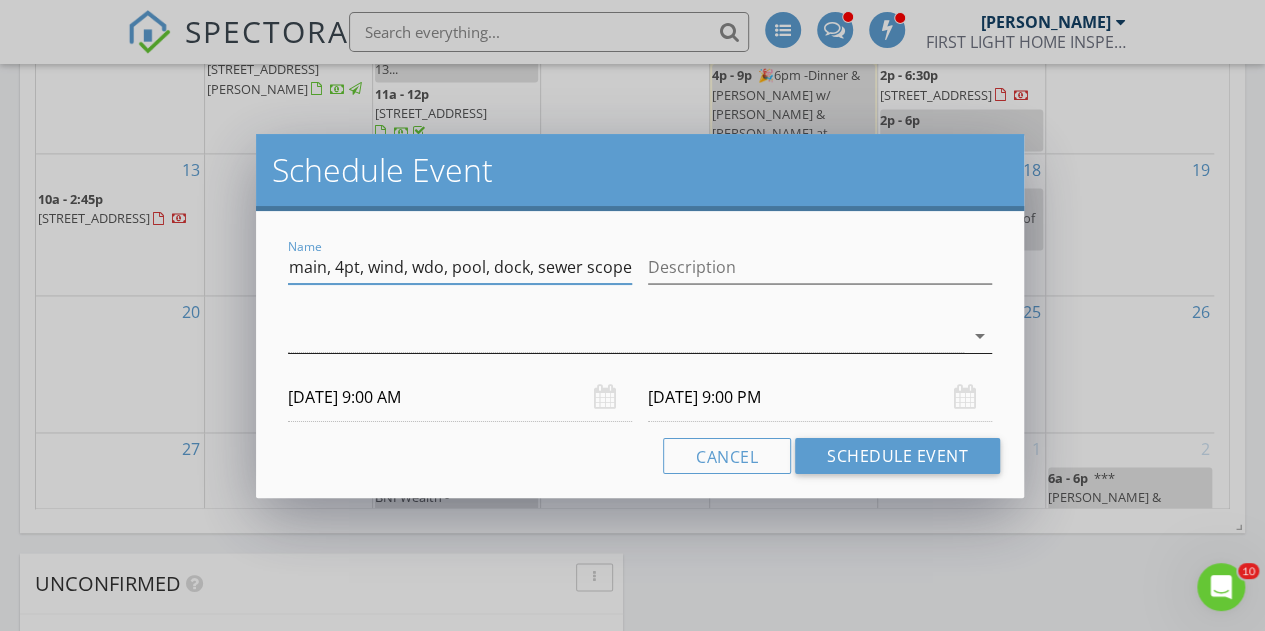 click at bounding box center [626, 336] 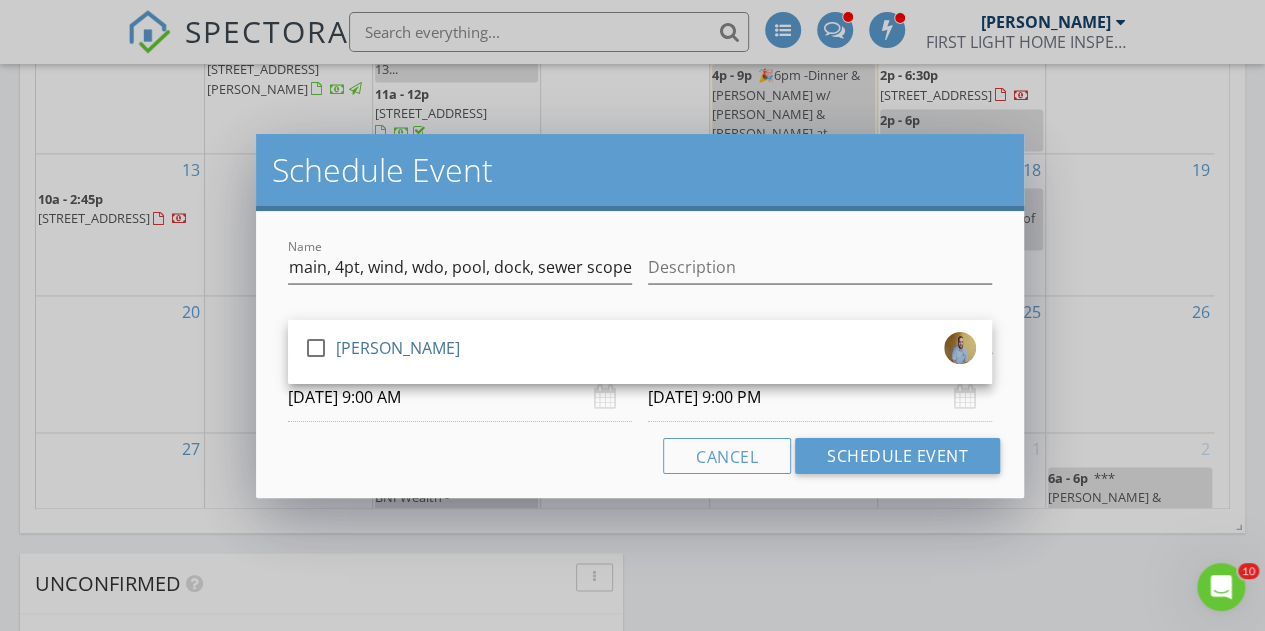 scroll, scrollTop: 0, scrollLeft: 0, axis: both 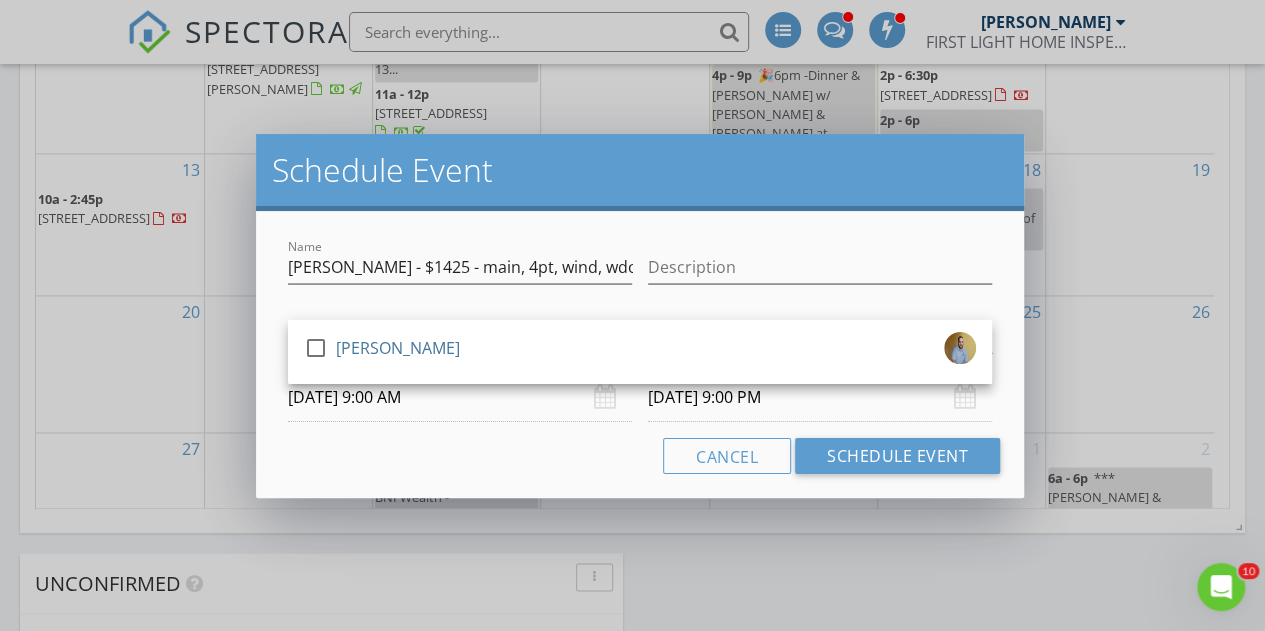 click on "[PERSON_NAME]" at bounding box center [398, 348] 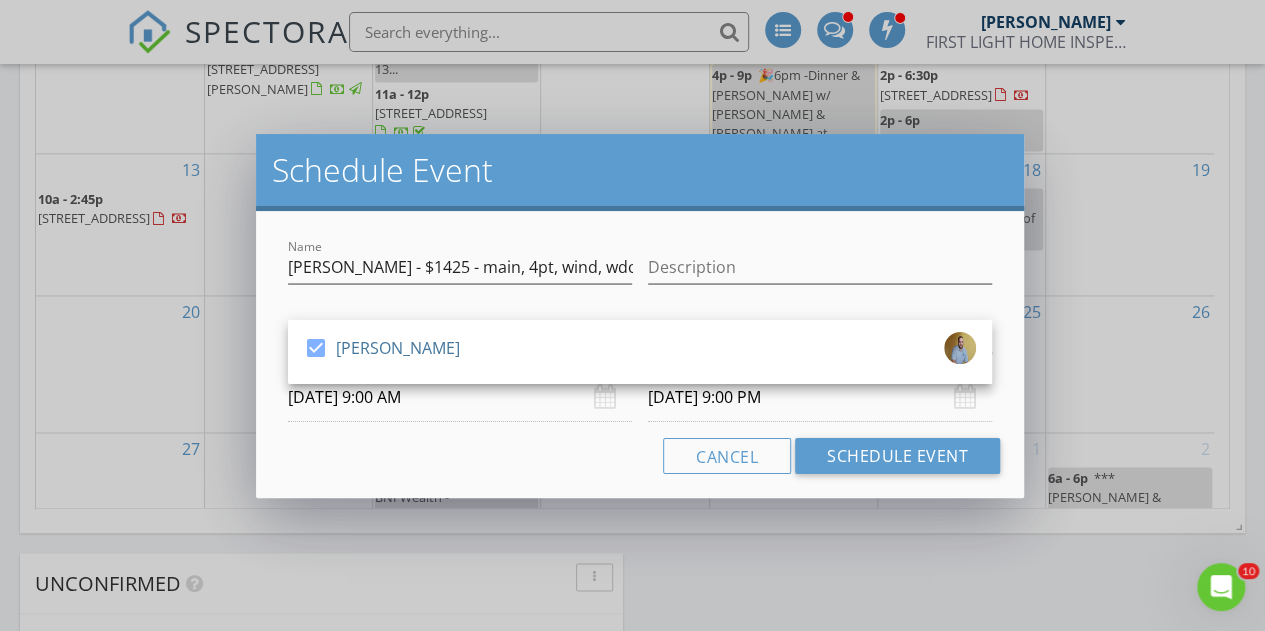 click on "Cancel   Schedule Event" at bounding box center (640, 456) 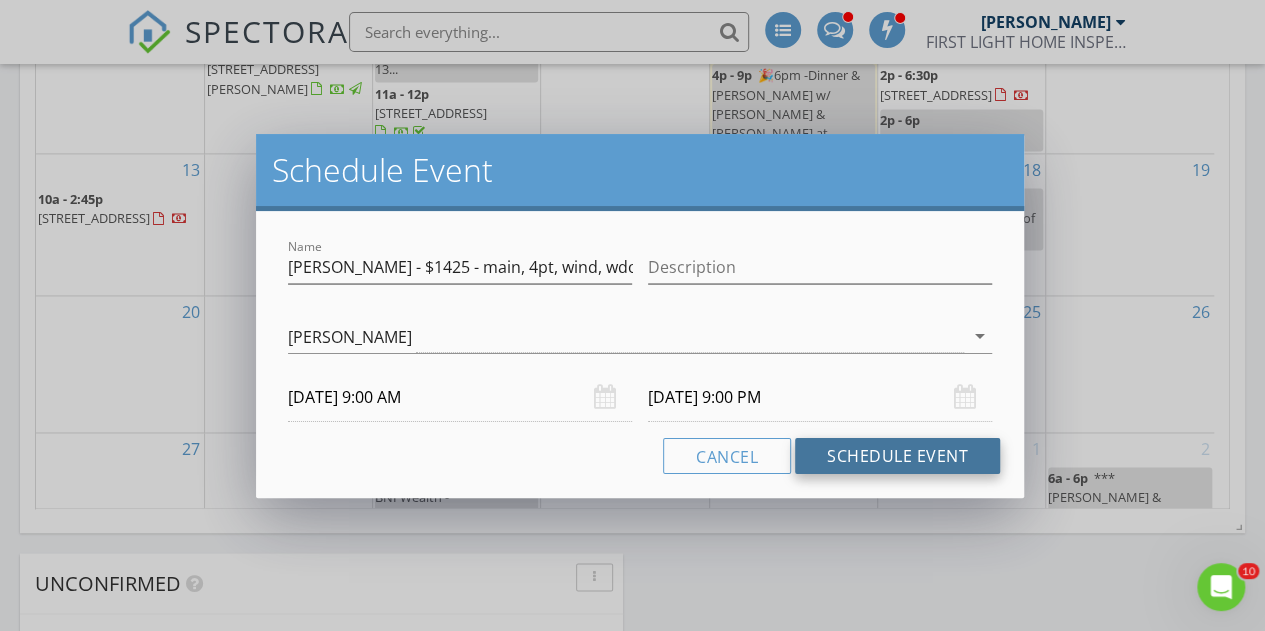 click on "Schedule Event" at bounding box center (897, 456) 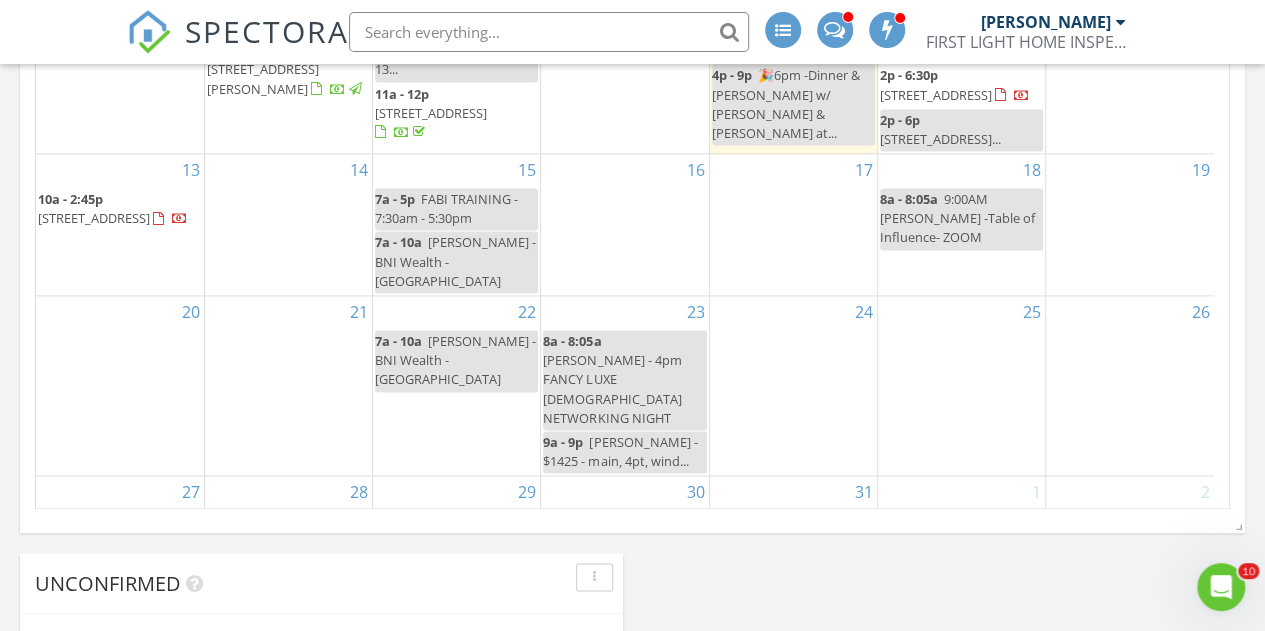 scroll, scrollTop: 1486, scrollLeft: 0, axis: vertical 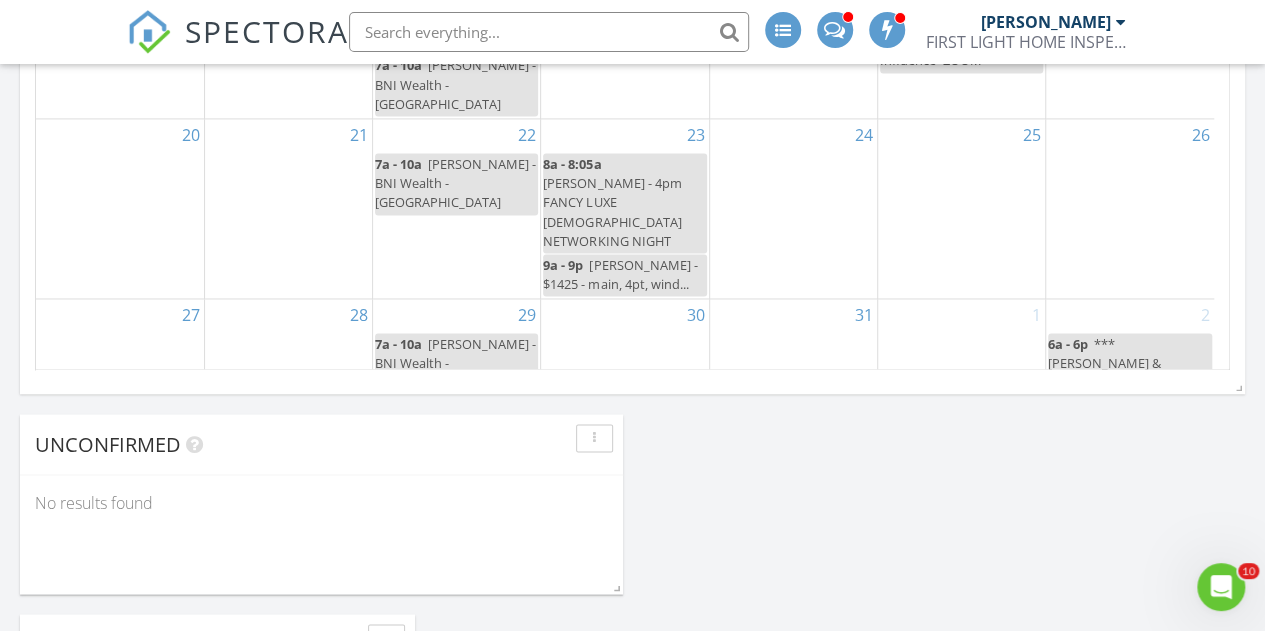 click on "[PERSON_NAME] - $1425 - main, 4pt, wind..." at bounding box center [620, 274] 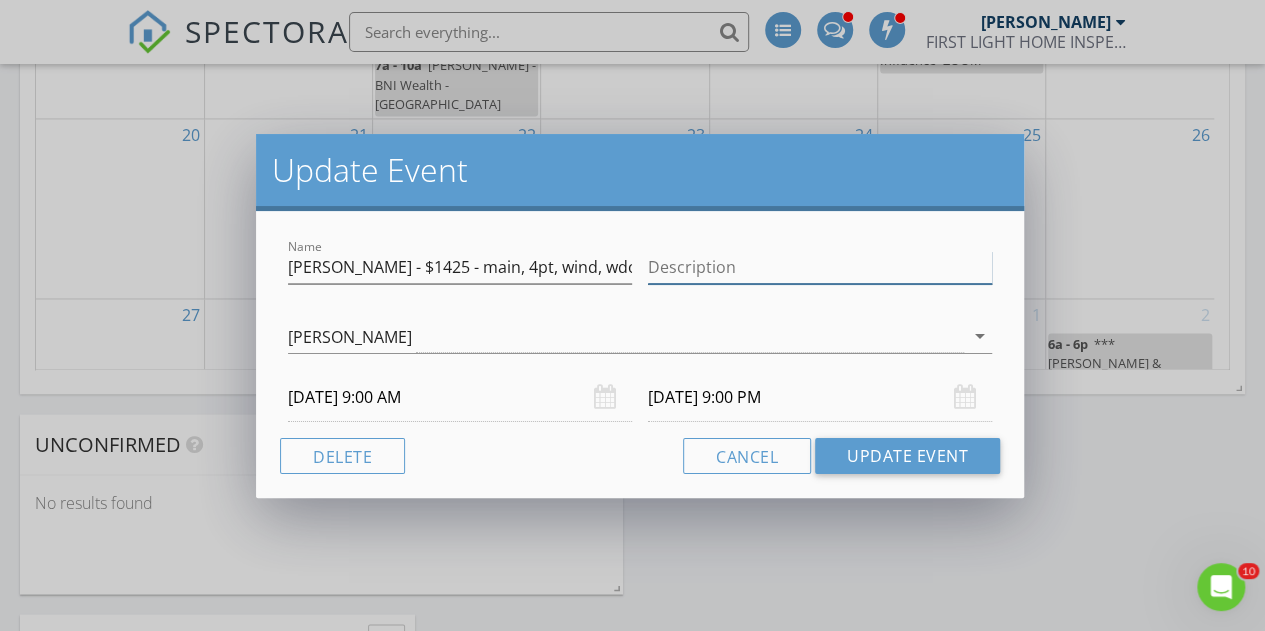 click on "Description" at bounding box center [820, 267] 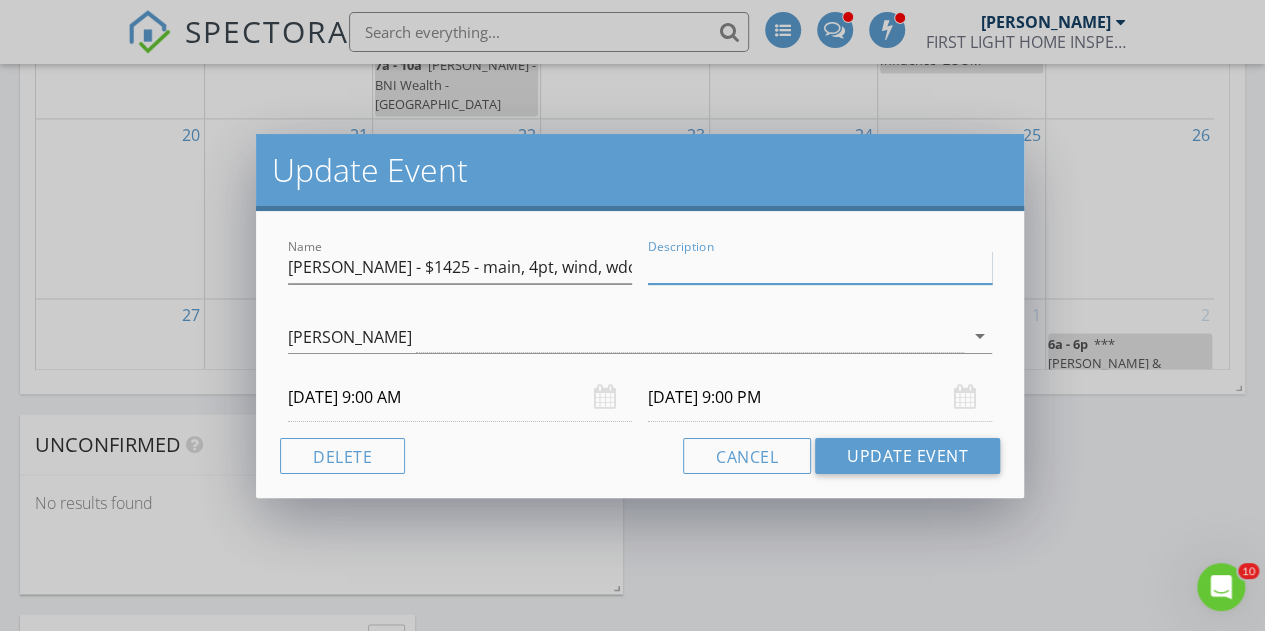 paste on "219 Coquina Ave" 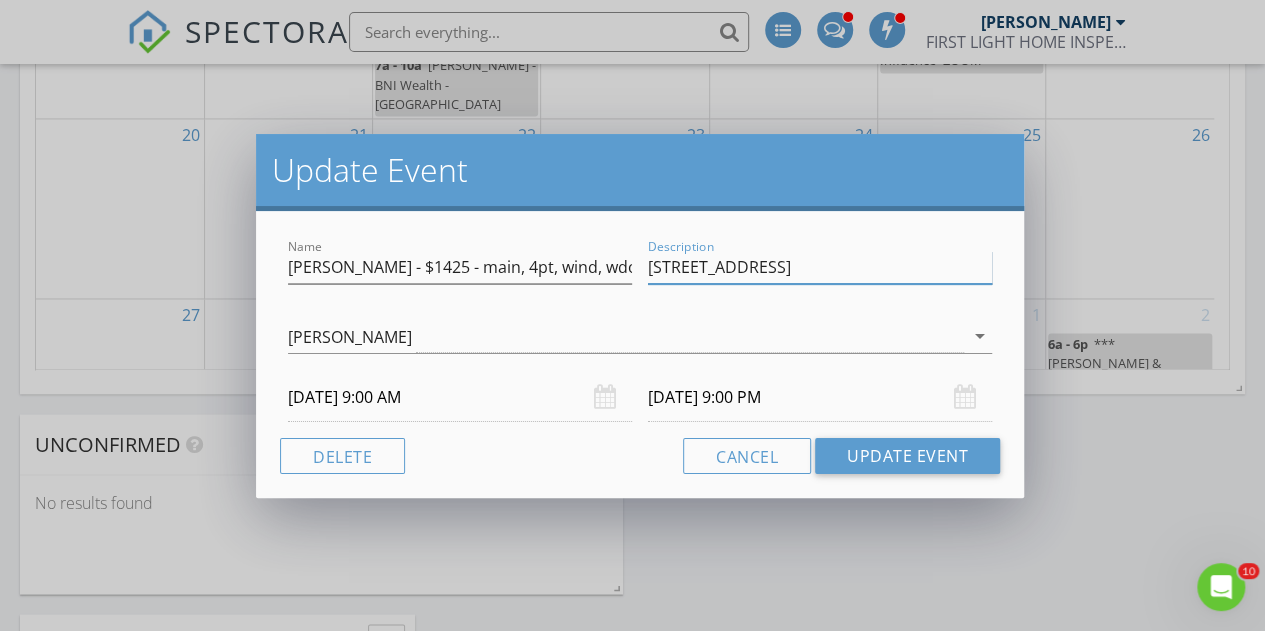 type on "219 Coquina Ave" 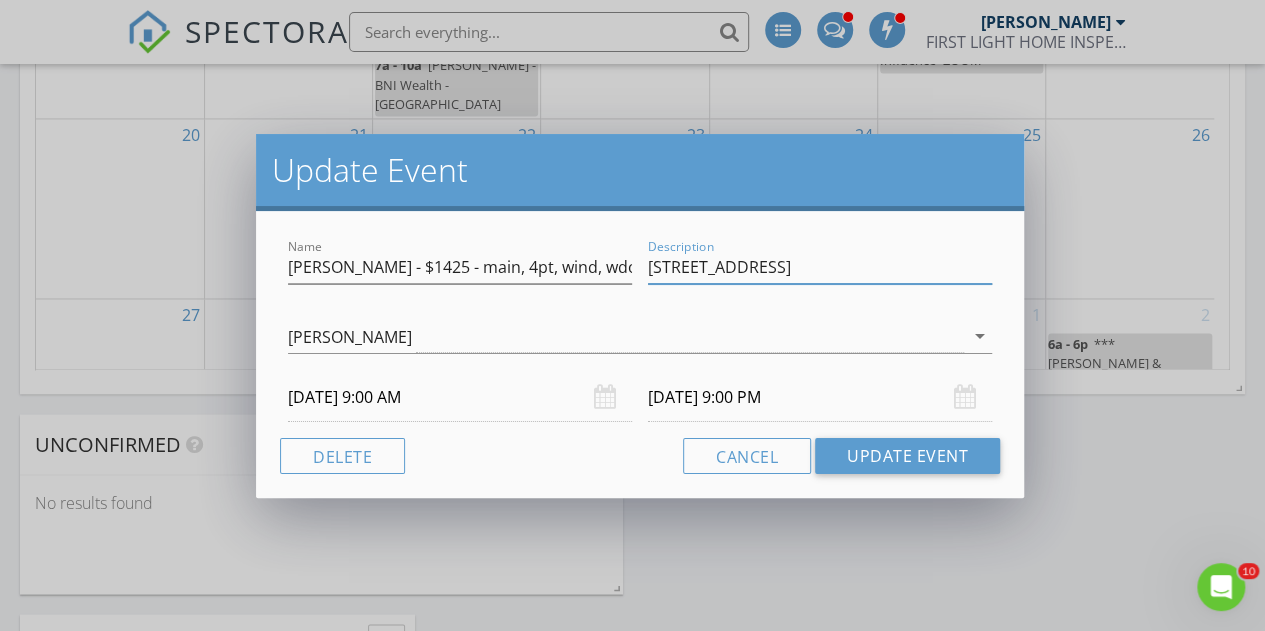 click on "Cancel   Update Event" at bounding box center [640, 456] 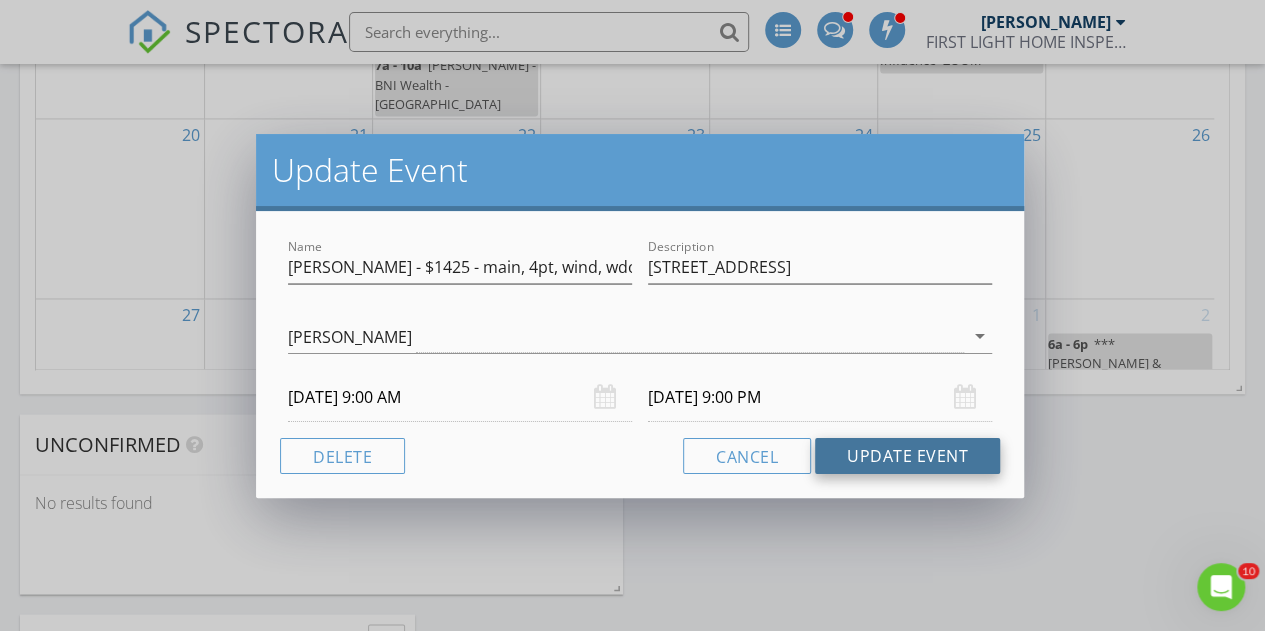 click on "Update Event" at bounding box center (907, 456) 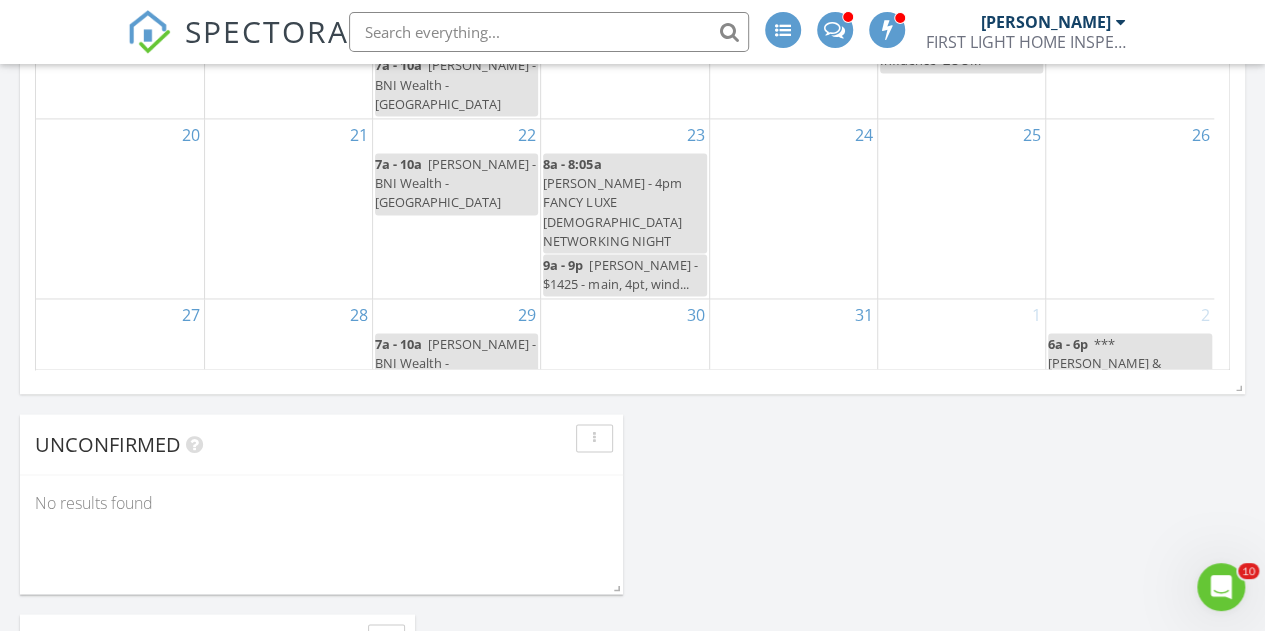 scroll, scrollTop: 1662, scrollLeft: 0, axis: vertical 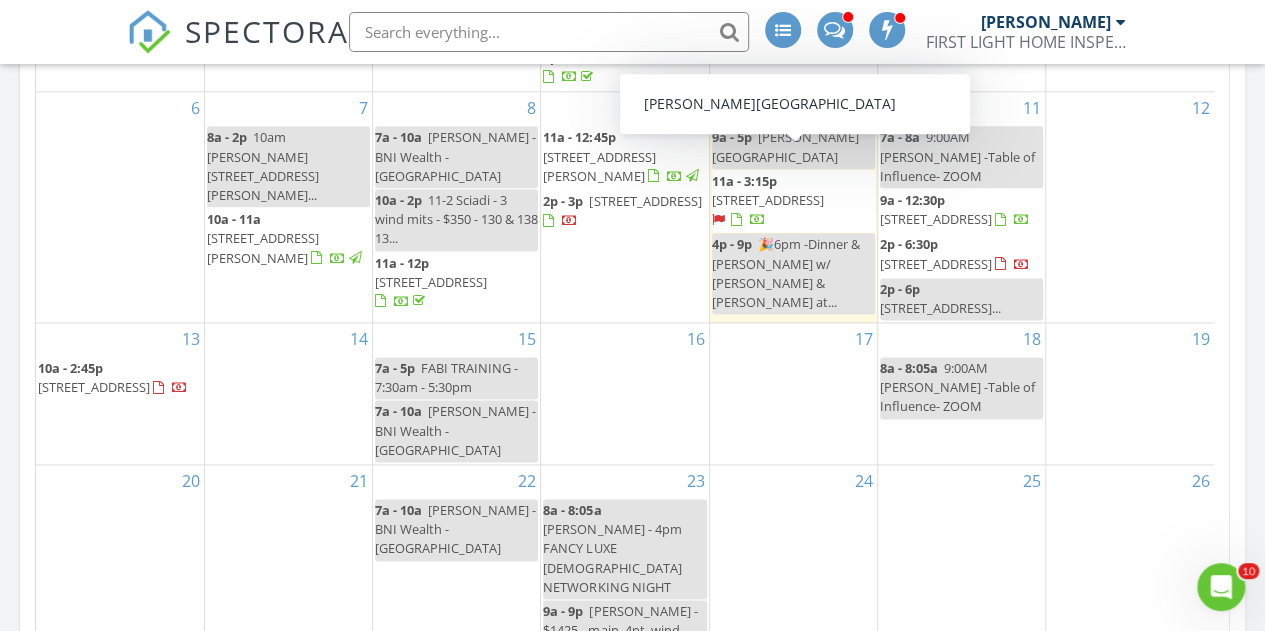 click at bounding box center [549, 32] 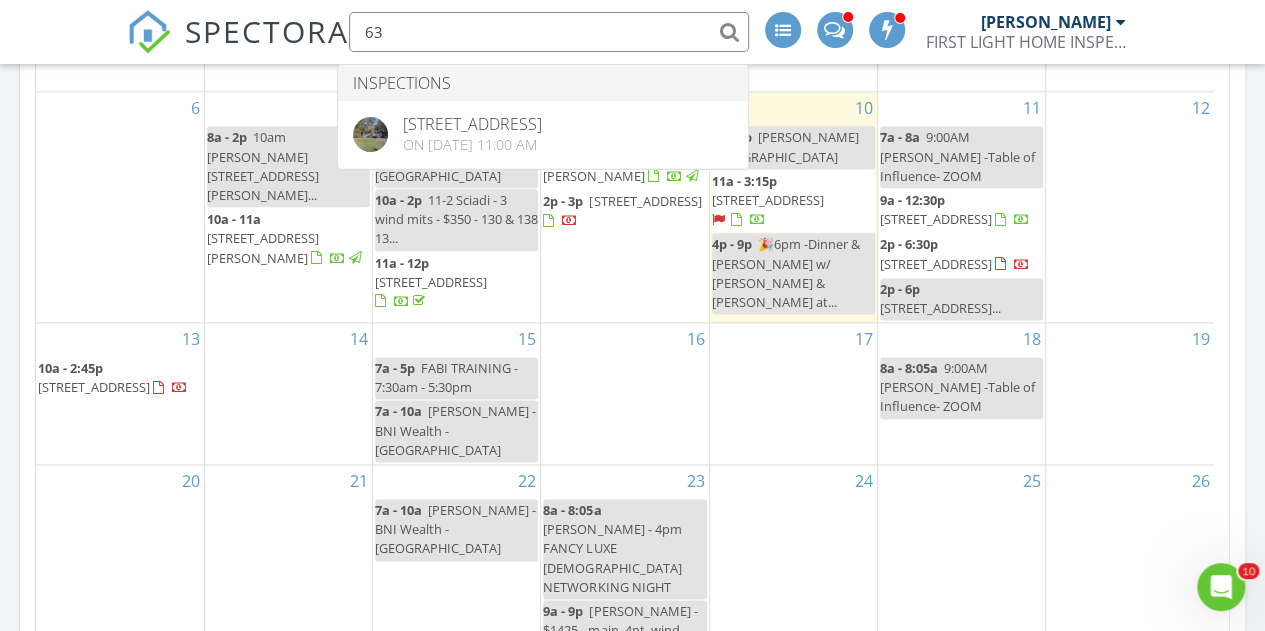 type on "6" 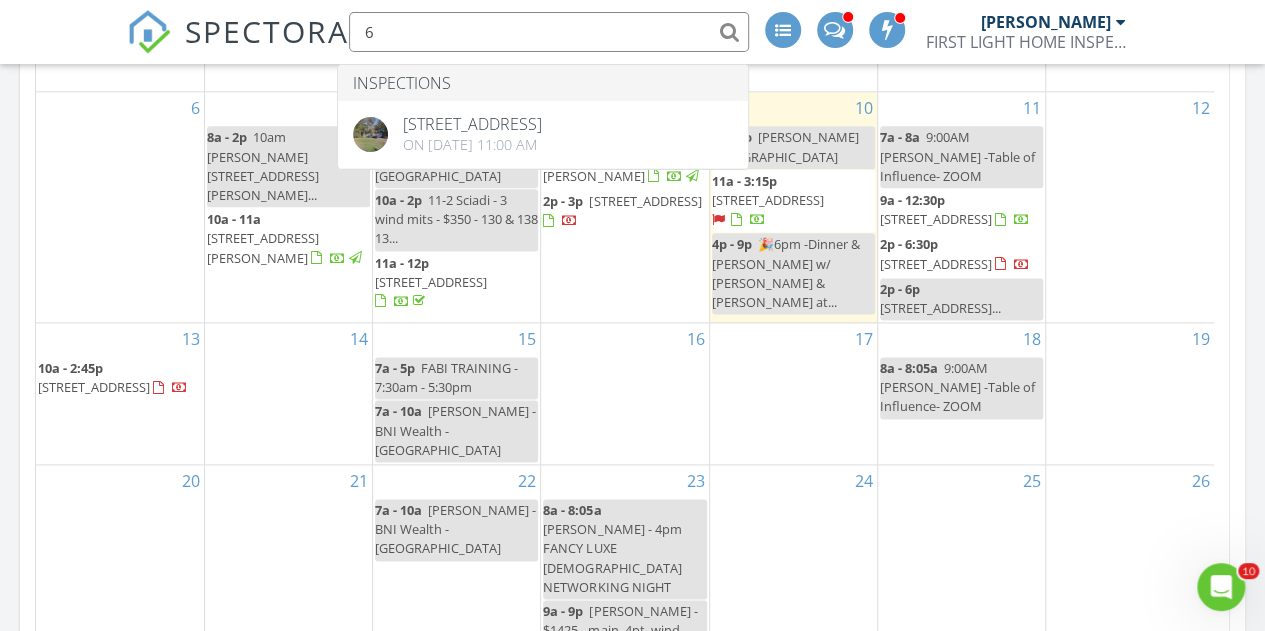 type 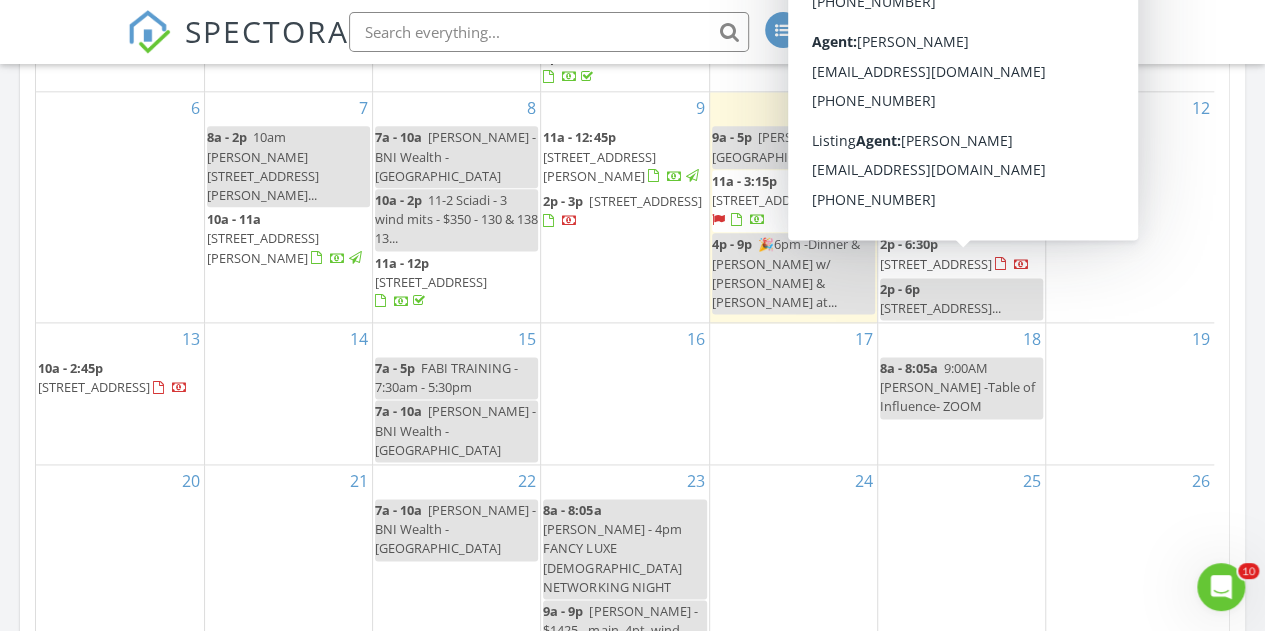 click on "2p - 6:30p
1316 Fryston St, Jacksonville 32259" at bounding box center [961, 254] 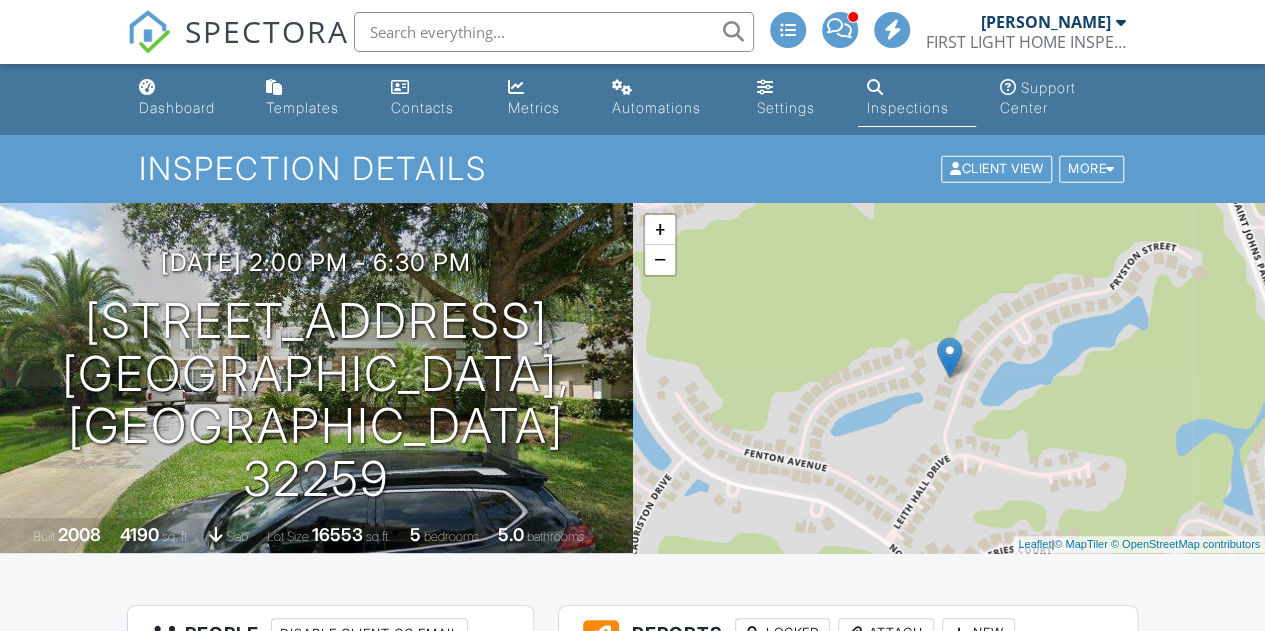 scroll, scrollTop: 2, scrollLeft: 0, axis: vertical 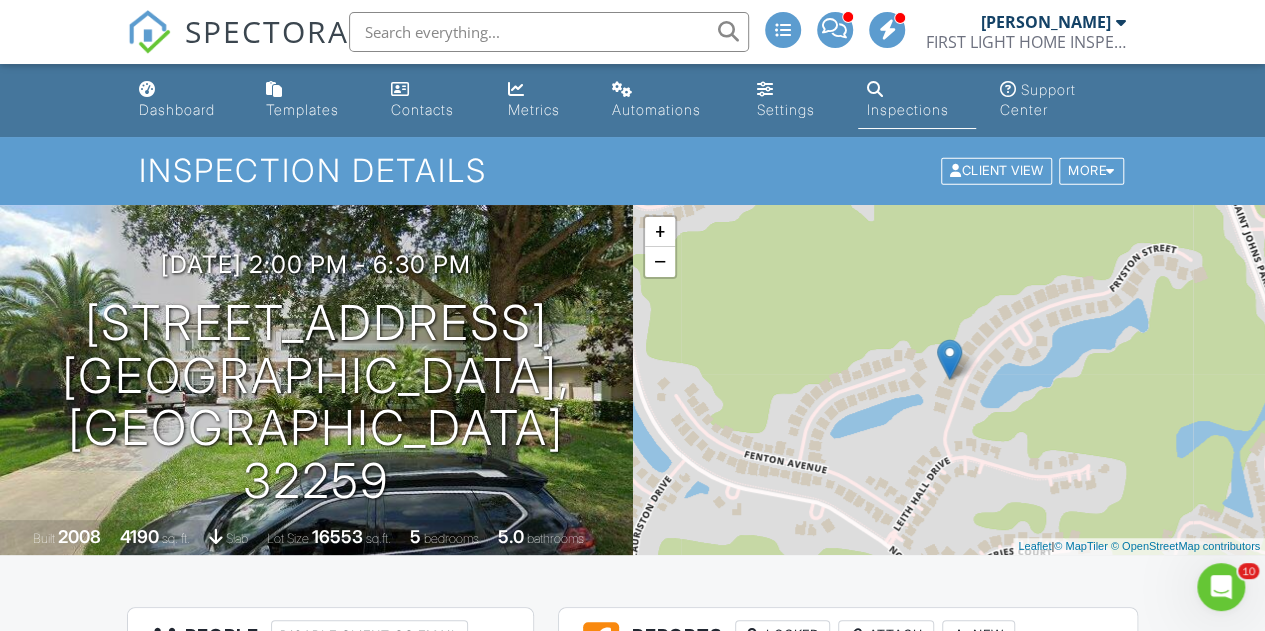 drag, startPoint x: 0, startPoint y: 0, endPoint x: 1279, endPoint y: 55, distance: 1280.182 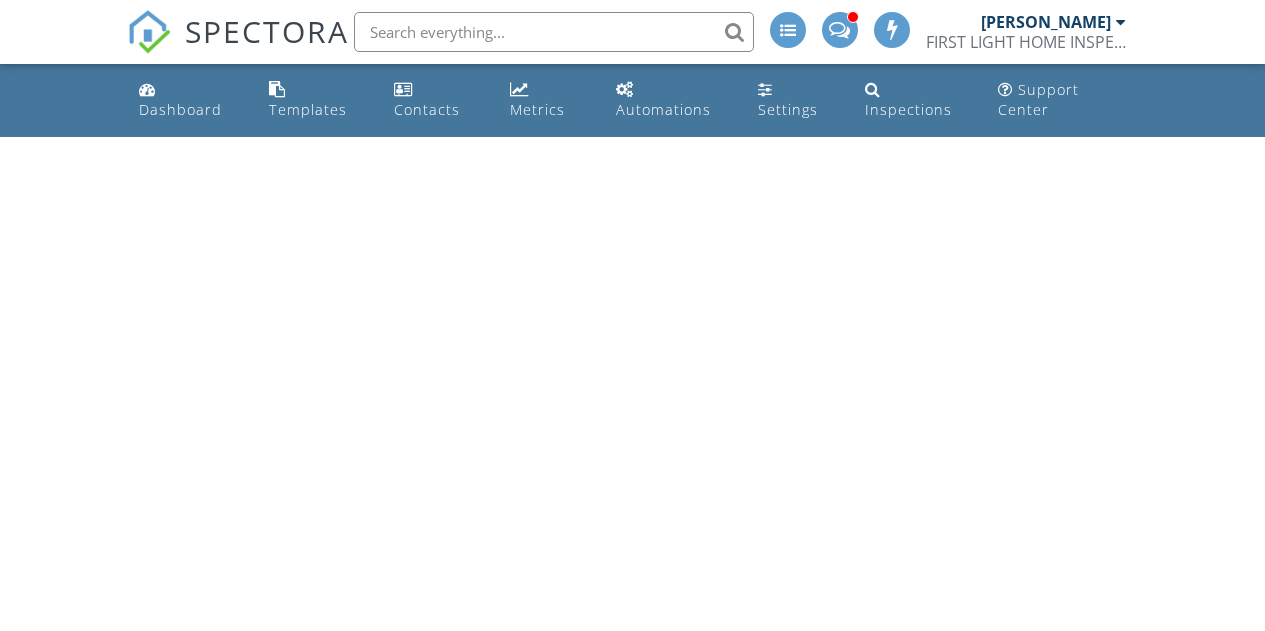 scroll, scrollTop: 0, scrollLeft: 0, axis: both 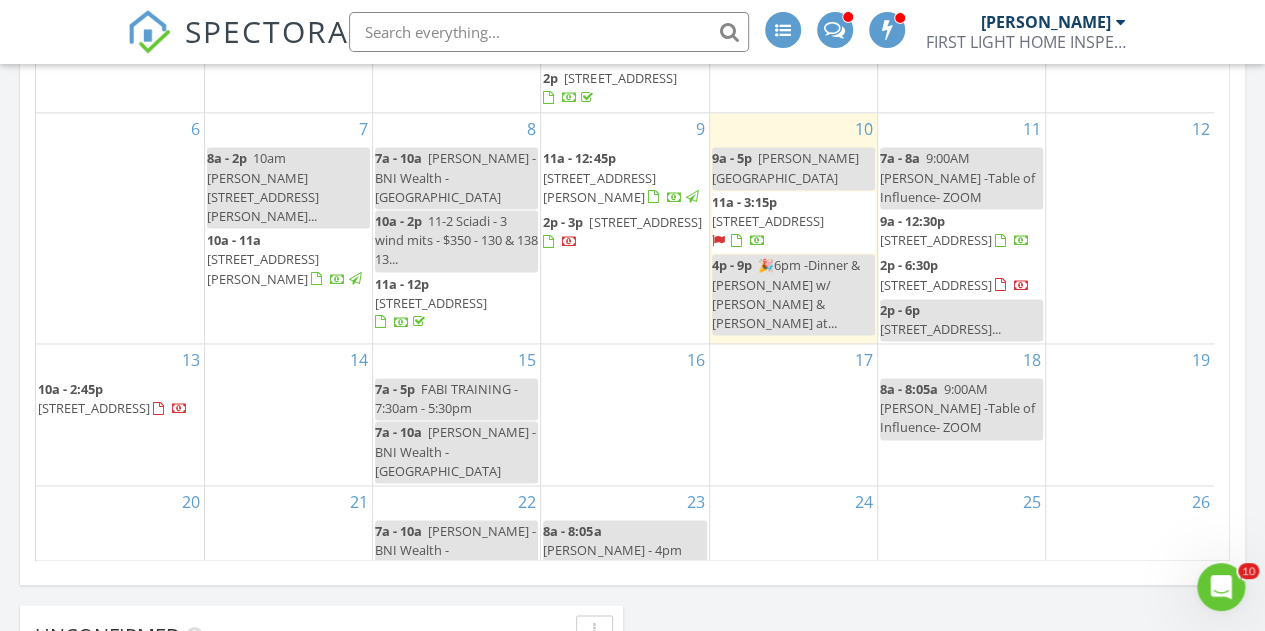 click on "[STREET_ADDRESS]" at bounding box center [768, 221] 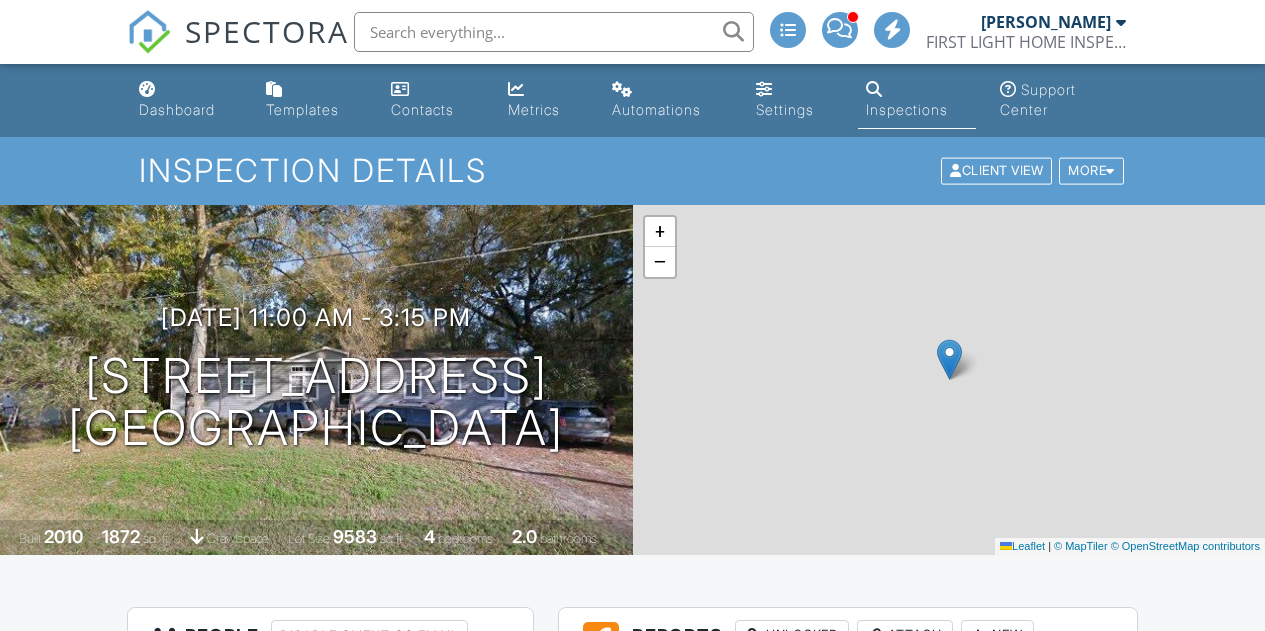 scroll, scrollTop: 0, scrollLeft: 0, axis: both 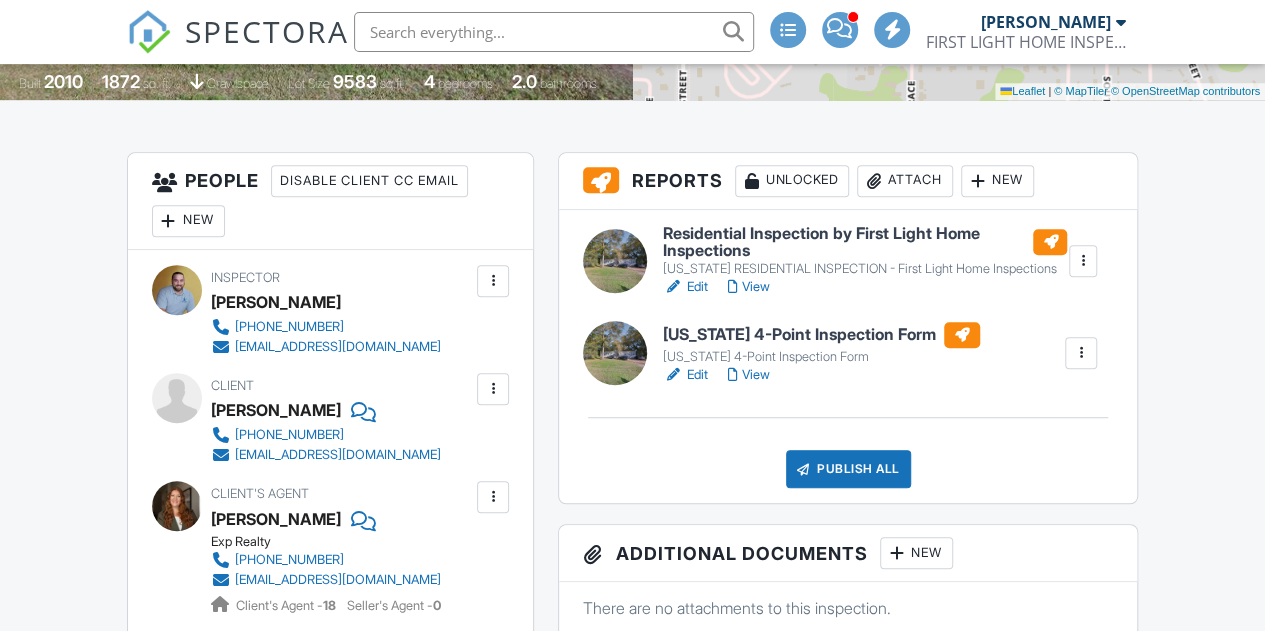 drag, startPoint x: 0, startPoint y: 0, endPoint x: 1278, endPoint y: 117, distance: 1283.3445 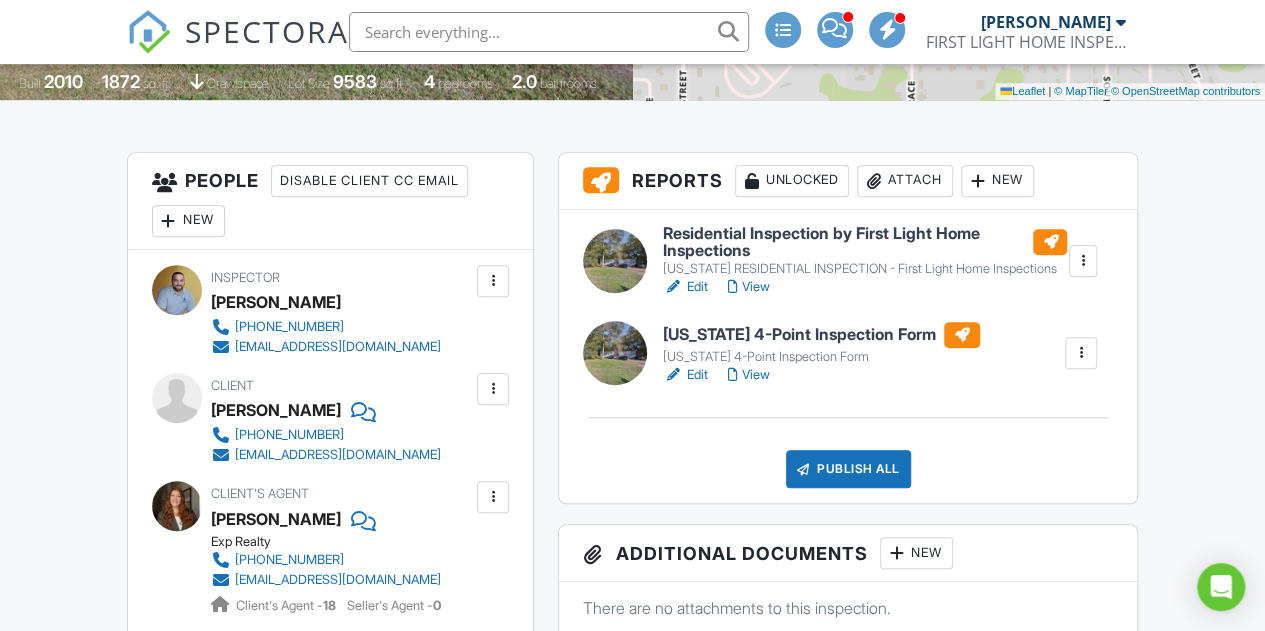 scroll, scrollTop: 468, scrollLeft: 0, axis: vertical 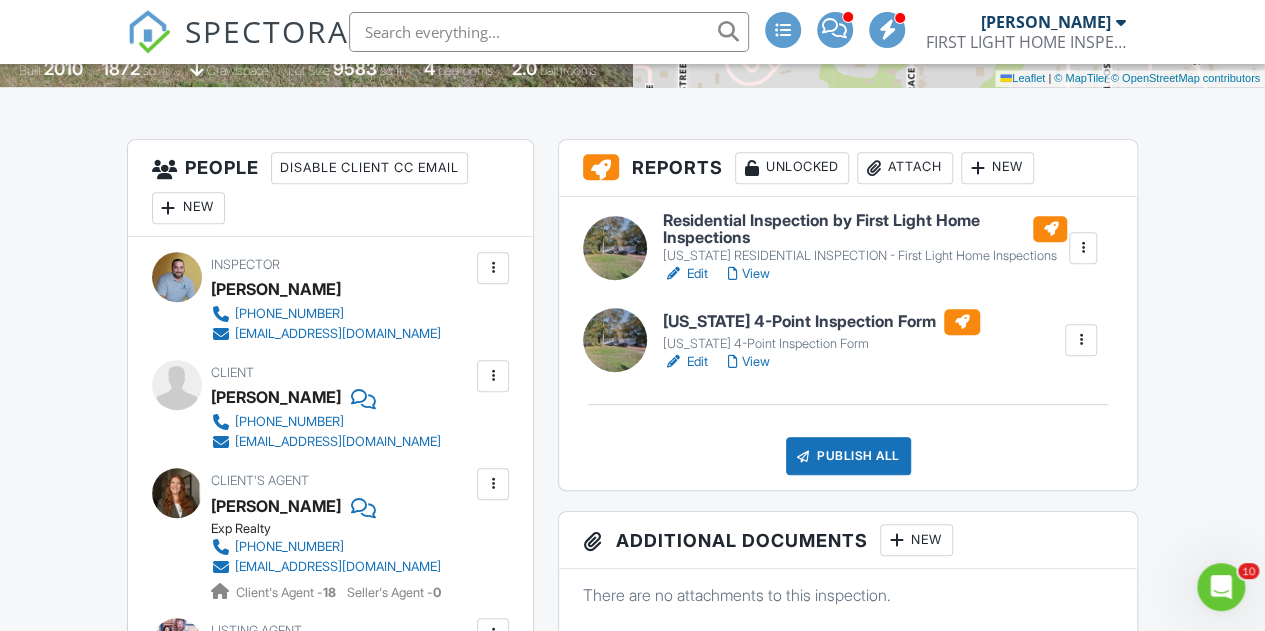 click on "New" at bounding box center (997, 168) 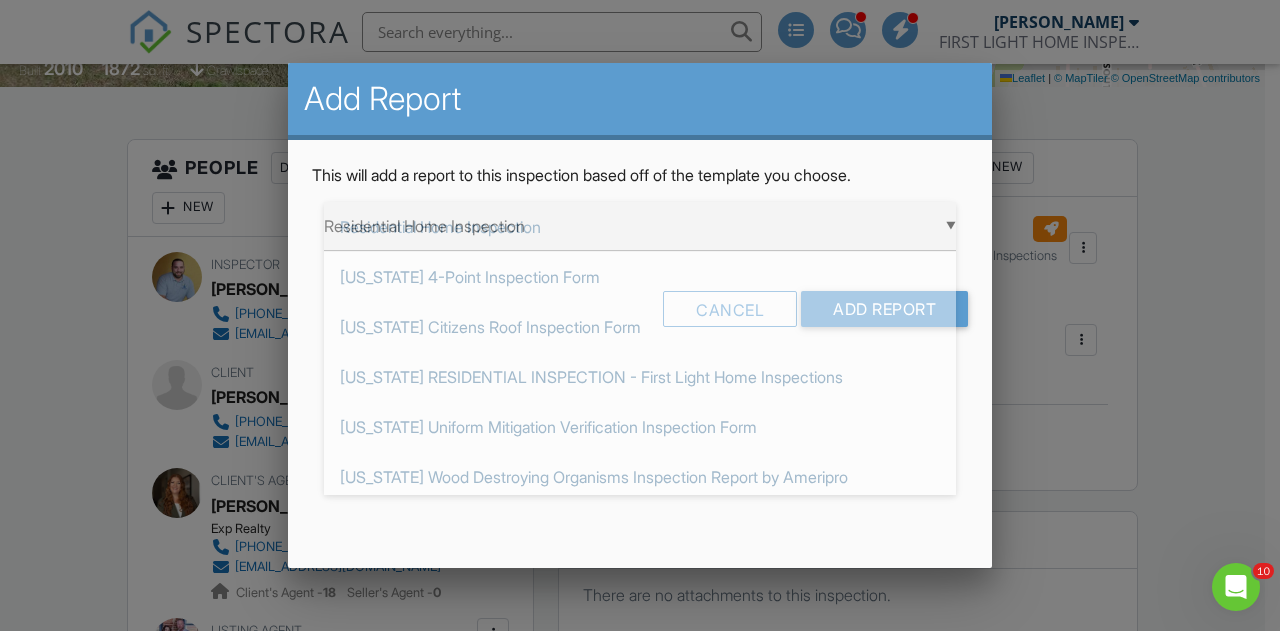 click on "▼ Residential Home Inspection Residential Home Inspection Florida 4-Point Inspection Form  Florida Citizens Roof Inspection Form FLORIDA RESIDENTIAL INSPECTION - First Light Home Inspections  Florida Uniform Mitigation Verification Inspection Form  Florida Wood Destroying Organisms Inspection Report by Ameripro Imported from XLS - 10/19/2023 NPMA-33 October 2019 Pre-Drywall Template  Sewer Scope Inspection Report  from First Light Home Inspections  Residential Home Inspection
Florida 4-Point Inspection Form
Florida Citizens Roof Inspection Form
FLORIDA RESIDENTIAL INSPECTION - First Light Home Inspections
Florida Uniform Mitigation Verification Inspection Form
Florida Wood Destroying Organisms Inspection Report by Ameripro
Imported from XLS - 10/19/2023
NPMA-33 October 2019
Pre-Drywall Template
Sewer Scope Inspection Report  from First Light Home Inspections" at bounding box center [640, 226] 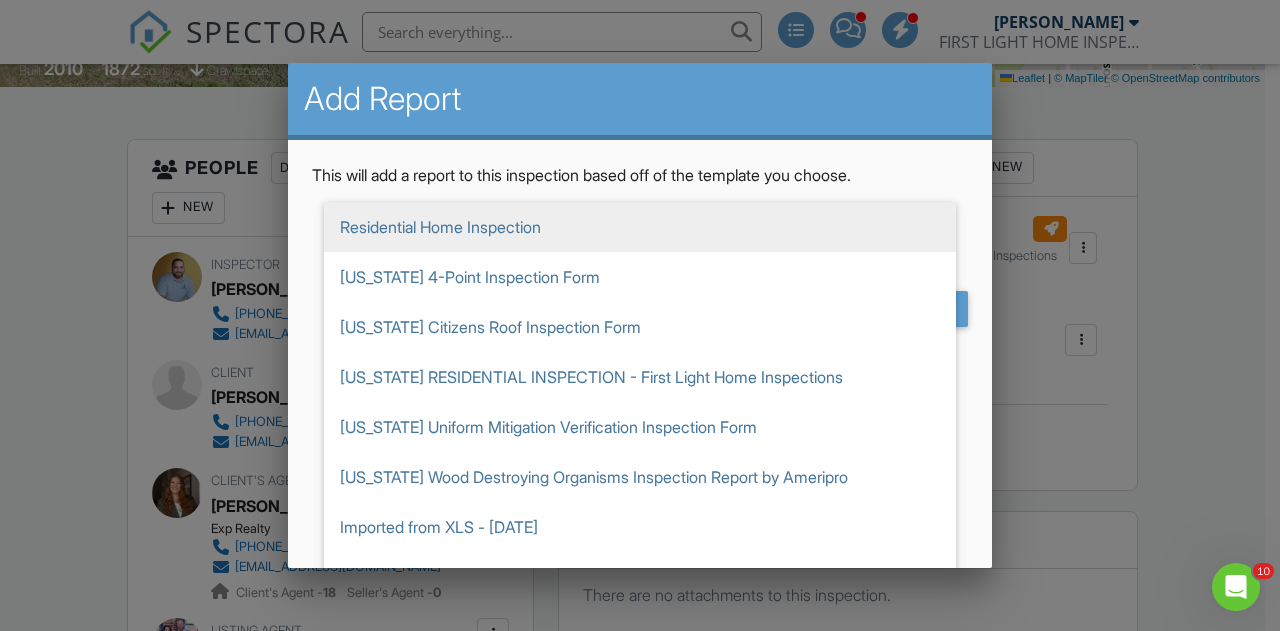 scroll, scrollTop: 62, scrollLeft: 0, axis: vertical 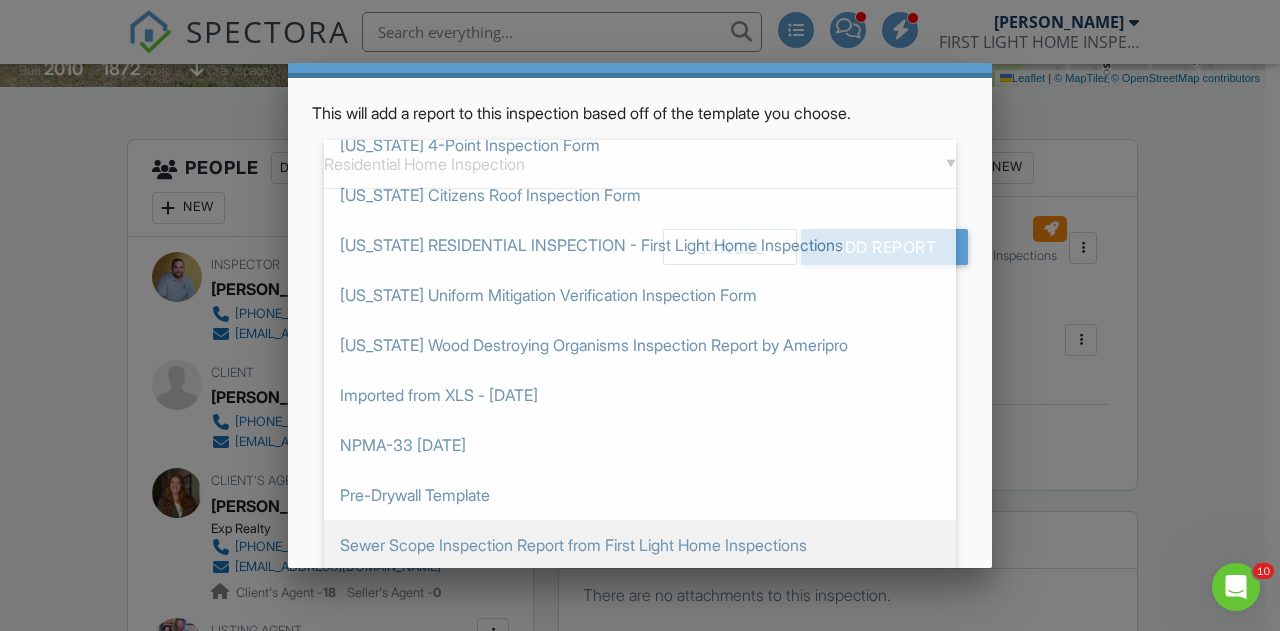 click on "Sewer Scope Inspection Report  from First Light Home Inspections" at bounding box center [640, 545] 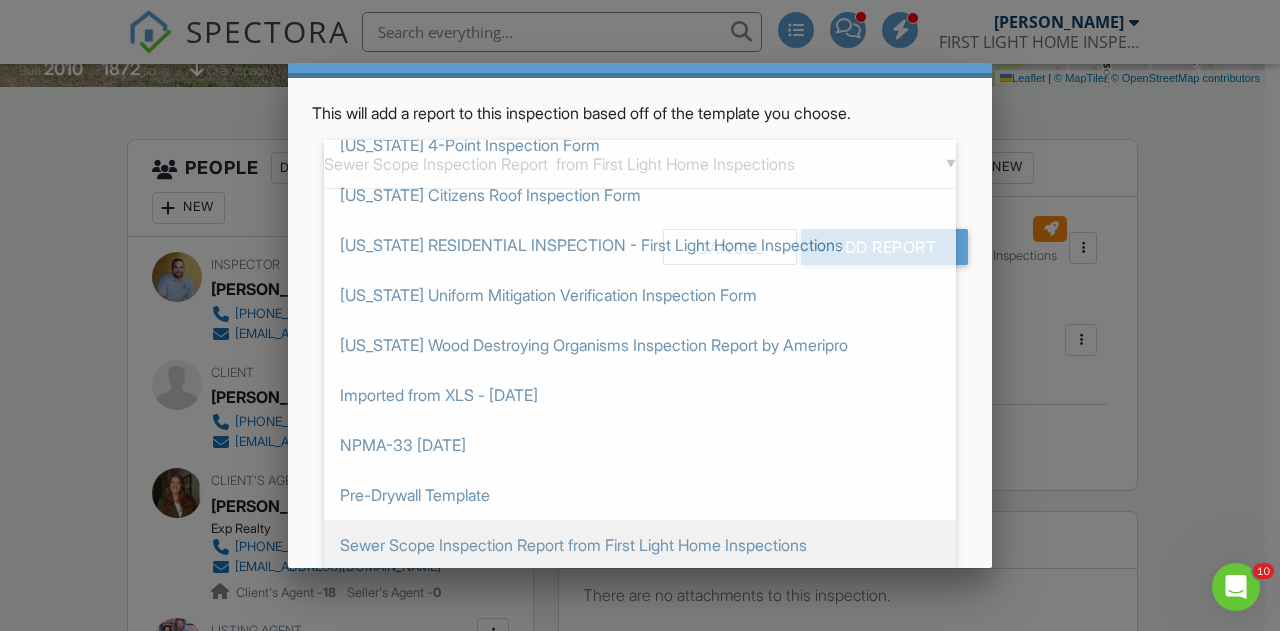 scroll, scrollTop: 0, scrollLeft: 0, axis: both 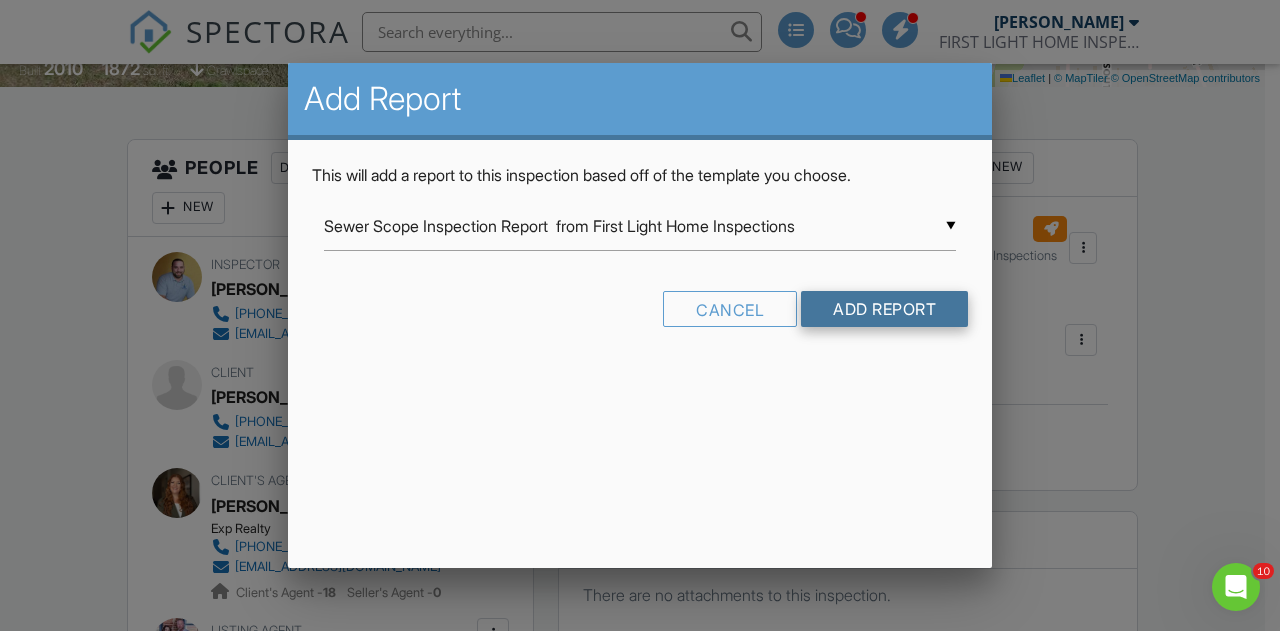 click on "Add Report" at bounding box center (884, 309) 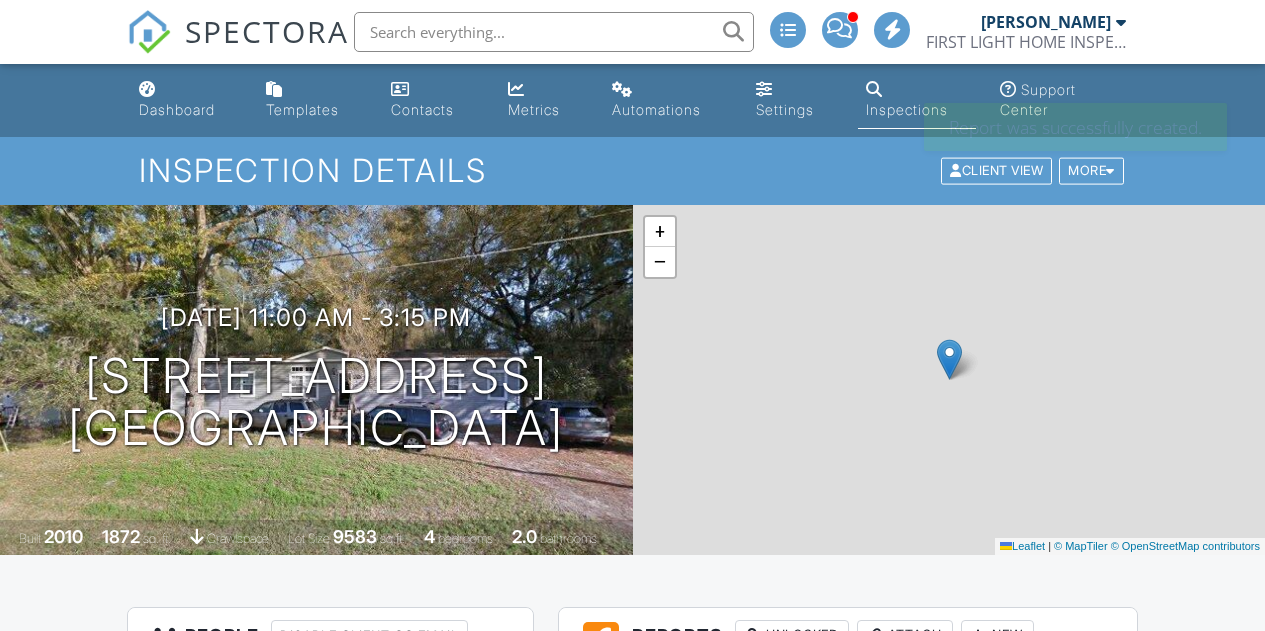 scroll, scrollTop: 0, scrollLeft: 0, axis: both 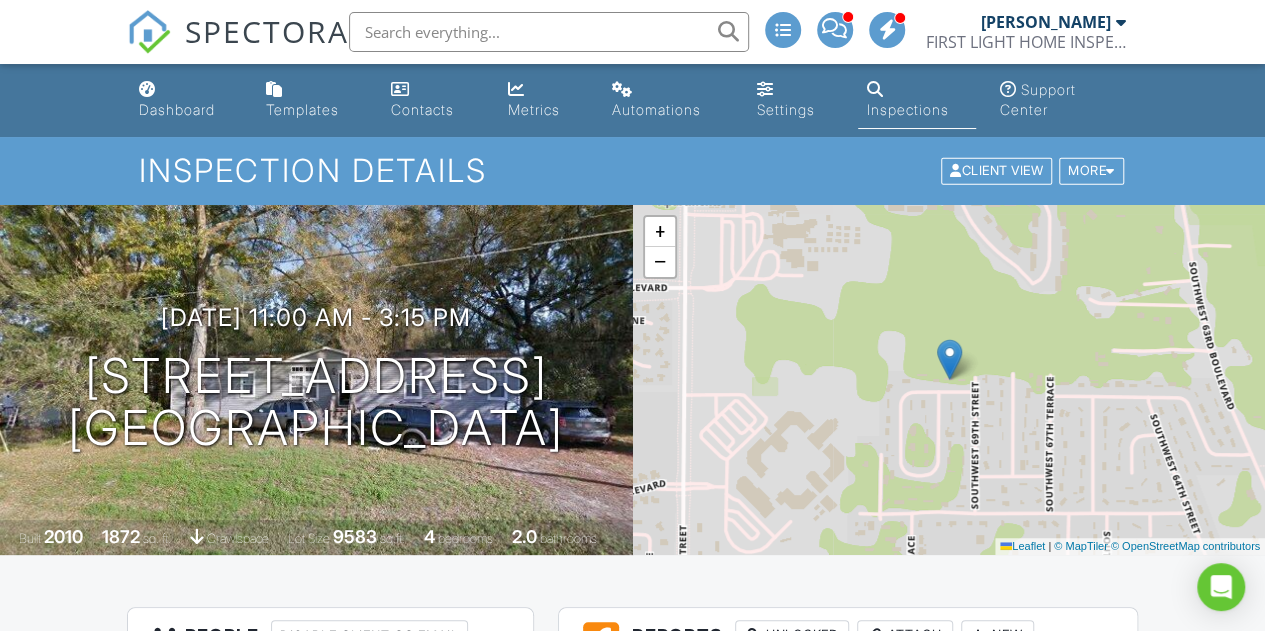 click on "SPECTORA" at bounding box center [267, 31] 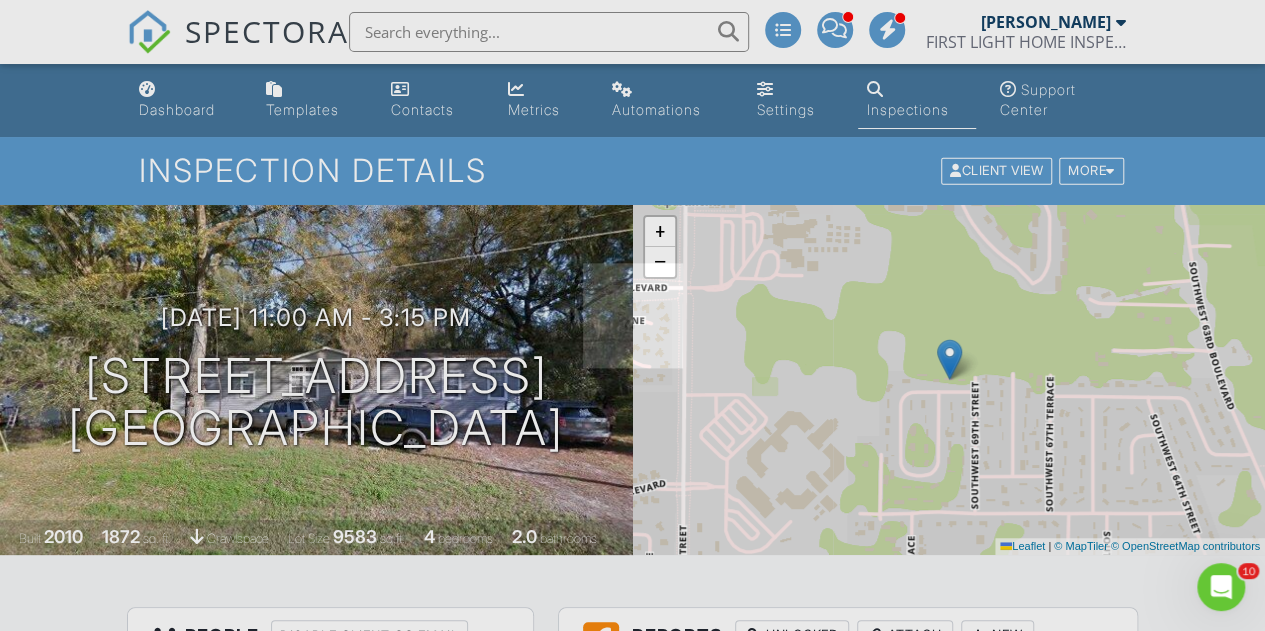scroll, scrollTop: 0, scrollLeft: 0, axis: both 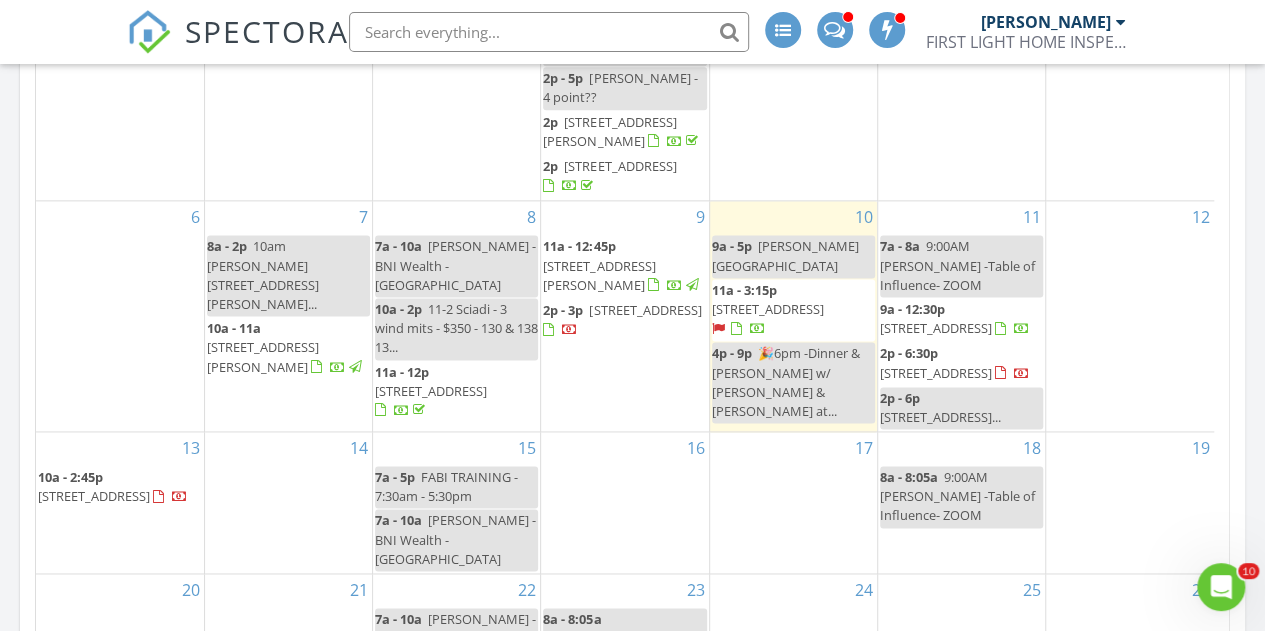 click on "2p - 6:30p" at bounding box center (909, 353) 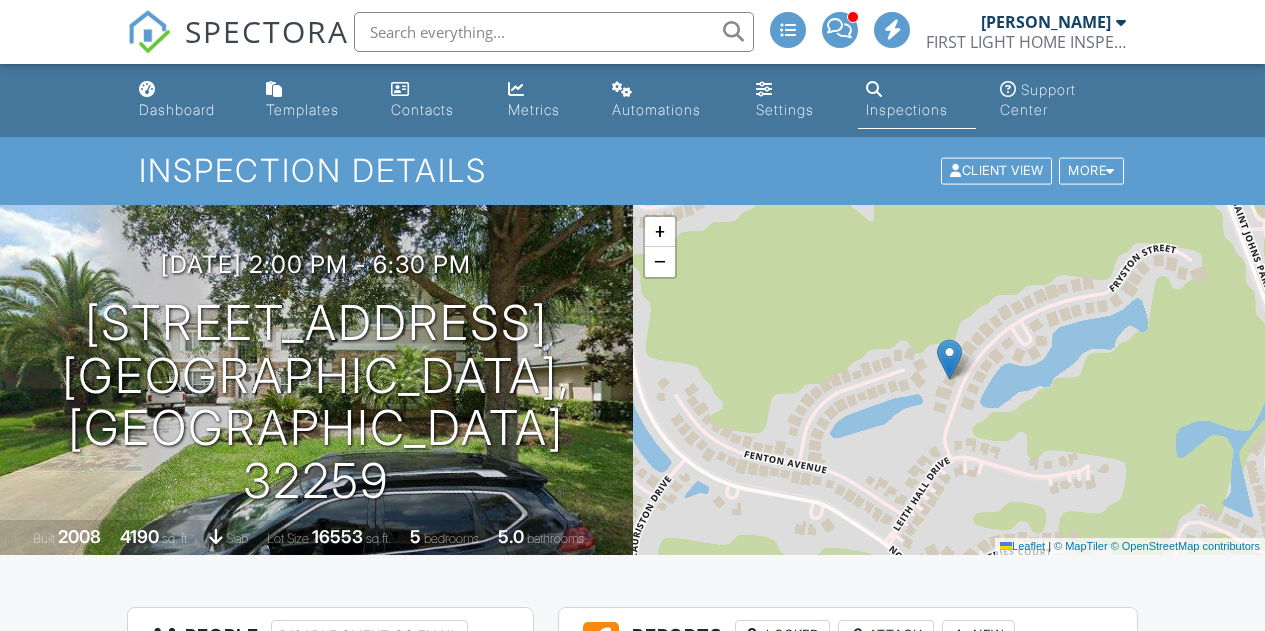 scroll, scrollTop: 598, scrollLeft: 0, axis: vertical 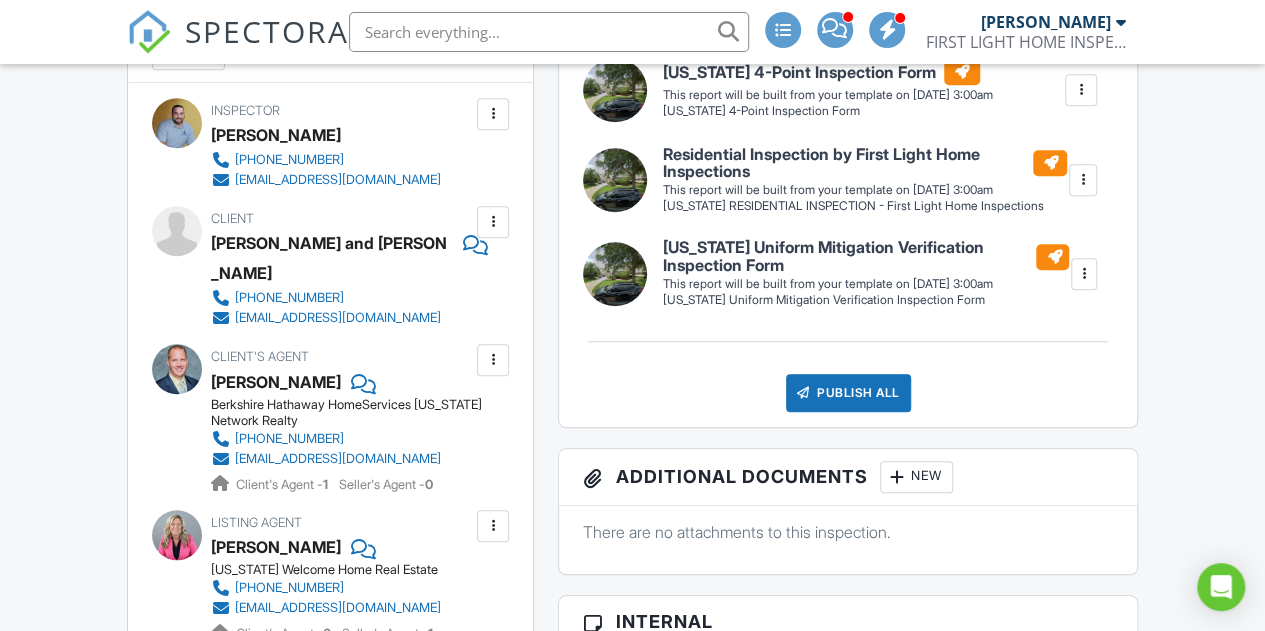click on "SPECTORA
Brad Russell
FIRST LIGHT HOME INSPECTIONS
Role:
Inspector
Dashboard
New Inspection
Inspections
Calendar
Template Editor
Contacts
Automations
Team
Metrics
Payments
Data Exports
Billing
Conversations
Tasks
Reporting
Advanced
Equipment
Settings
What's New
Sign Out
Dashboard
Templates
Contacts
Metrics
Automations
Settings
Inspections
Support Center
Inspection Details
Client View
More
Property Details
Reschedule
Reorder / Copy
Share
Cancel
Delete
Print Order
Convert to V9
Enable Pass on CC Fees
View Change Log" at bounding box center (632, 1206) 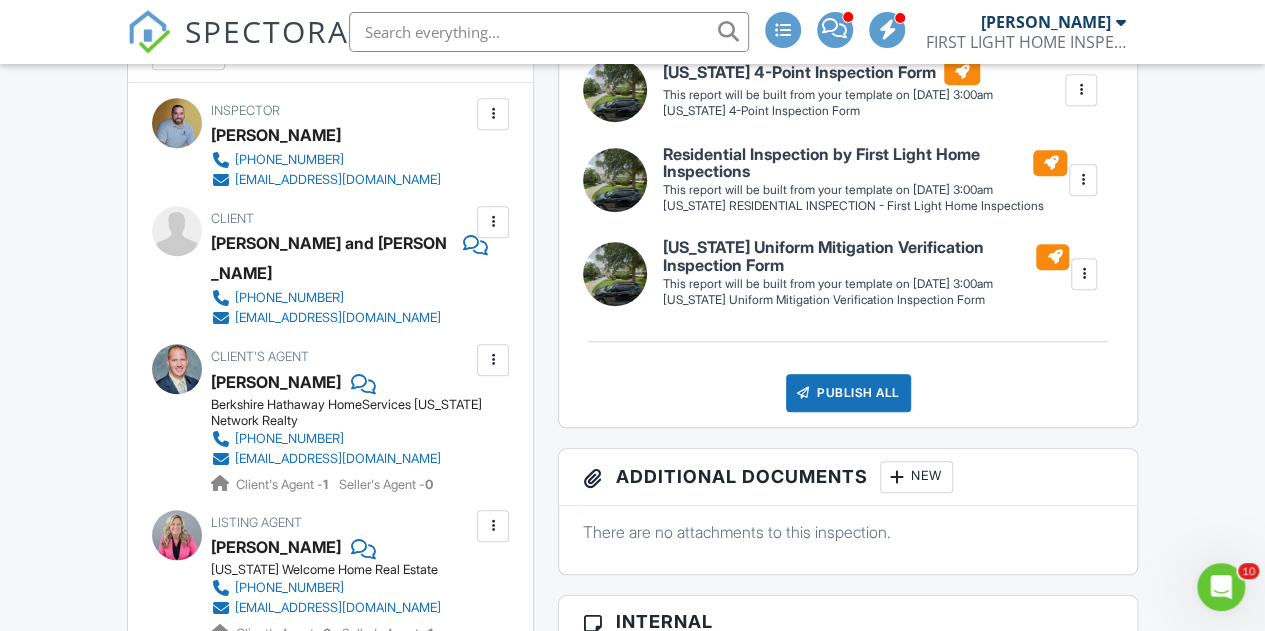scroll, scrollTop: 0, scrollLeft: 0, axis: both 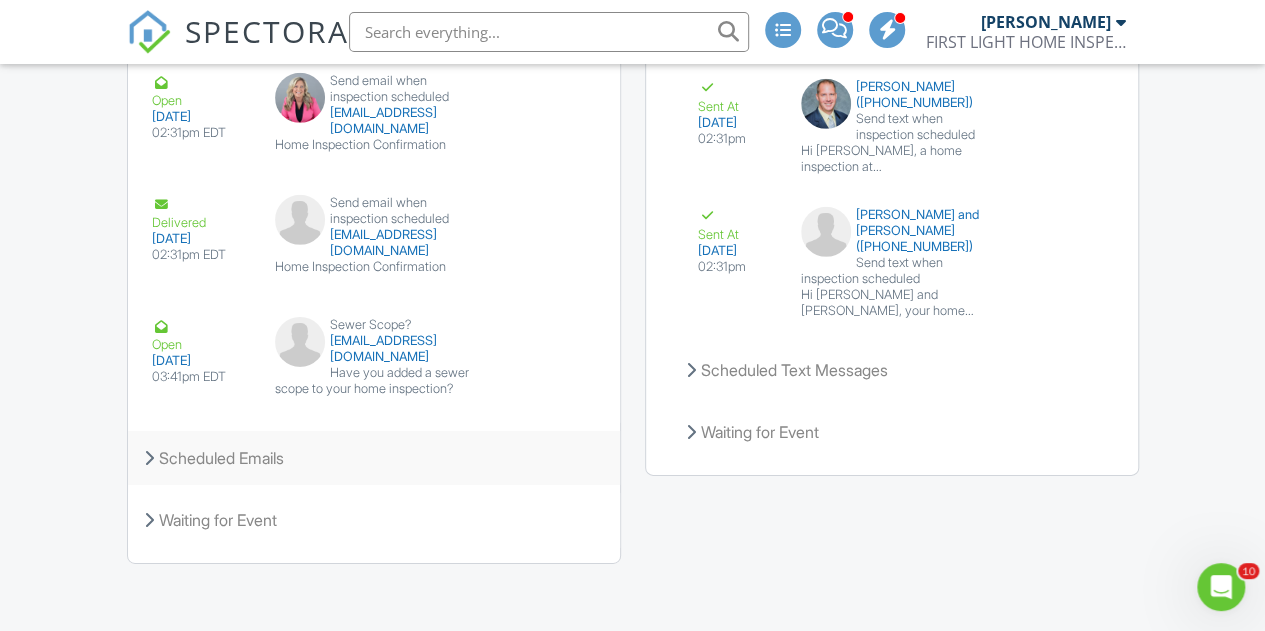 click on "Scheduled Emails" at bounding box center (374, 458) 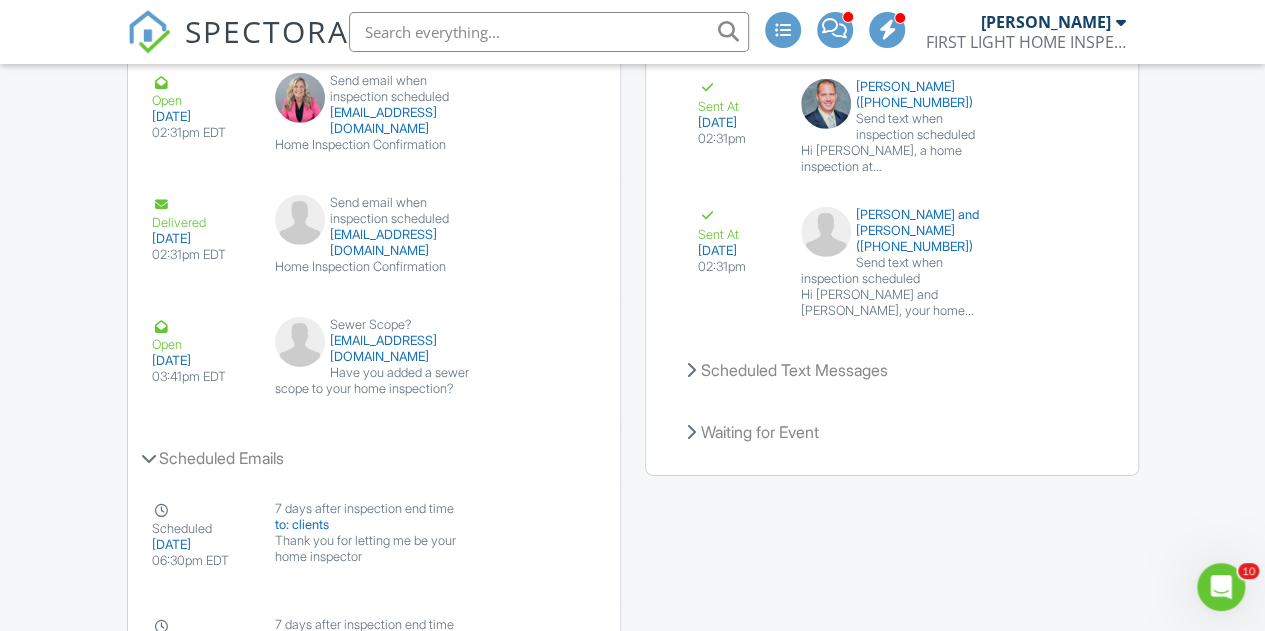 click on "Emails
Create Email
Sent Emails
Open
07/09/2025
02:31pm EDT
Send email when inspection scheduled
jcosentino@bhhsflpg.com
Home Inspection Confirmation
View Email
Resend
Open
07/09/2025
02:31pm EDT
Send email when inspection scheduled
laurajax@gmail.com
Home Inspection Confirmation
View Email
Resend
Delivered
07/09/2025
02:31pm EDT
Send email when inspection scheduled
kschulte014@gmail.com
Home Inspection Confirmation
View Email
Resend
Open
07/09/2025
03:41pm EDT
Sewer Scope?
kschulte014@gmail.com
Have you added a sewer scope to your home inspection?
View Email
Resend
Scheduled Emails
Scheduled
07/18/2025
06:30pm EDT
7 days after inspection end time
to:
clients
Thank you for letting me be your home inspector" at bounding box center [633, 602] 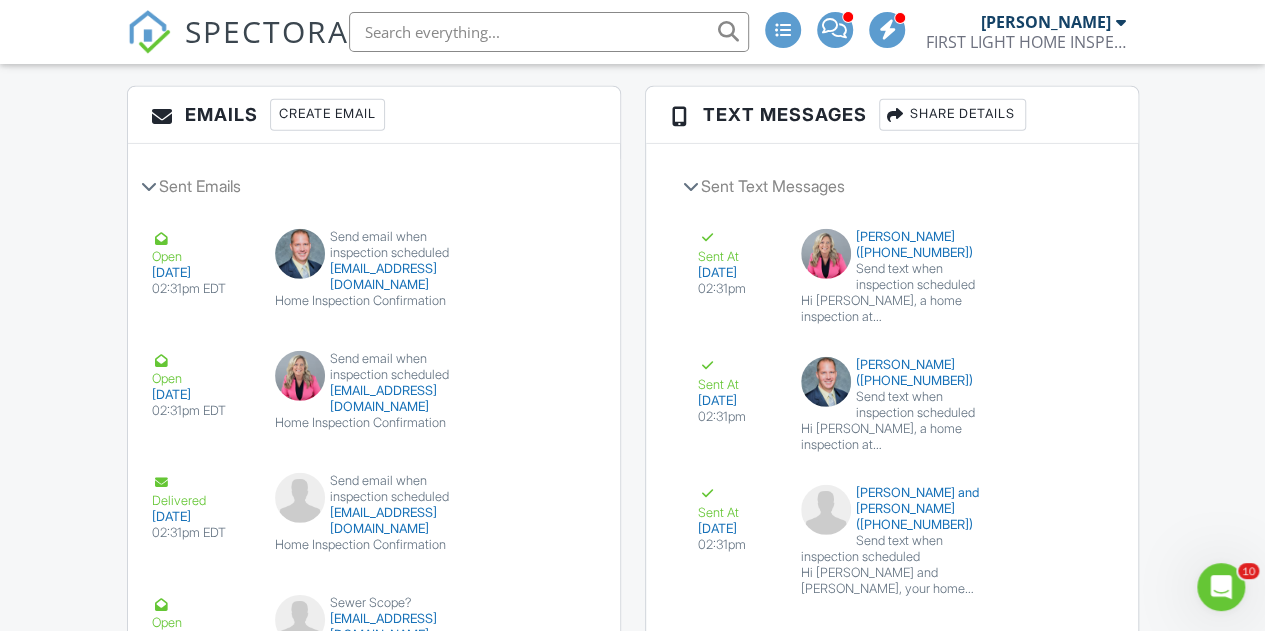 scroll, scrollTop: 0, scrollLeft: 0, axis: both 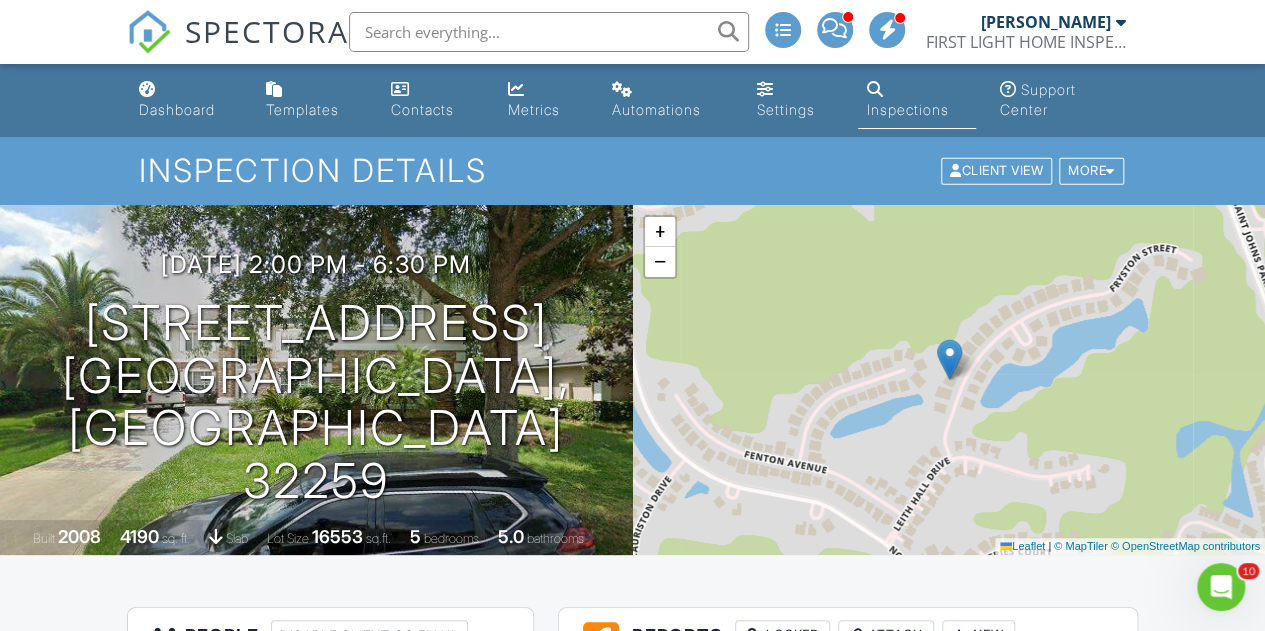 click on "SPECTORA" at bounding box center (267, 31) 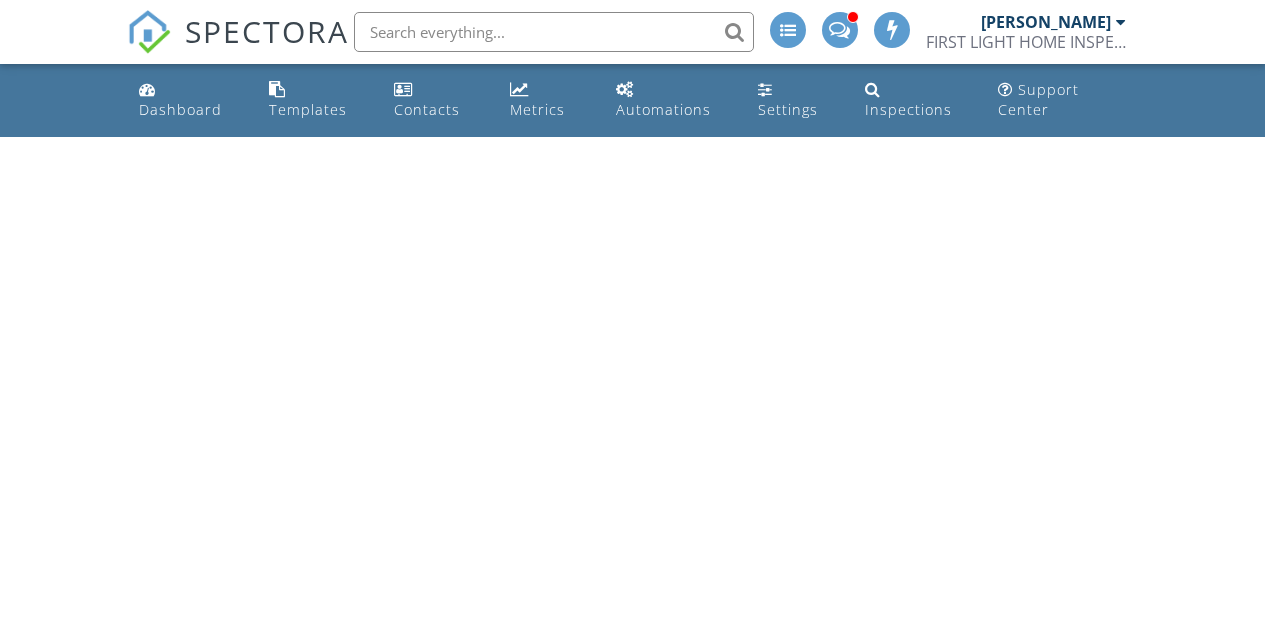 scroll, scrollTop: 0, scrollLeft: 0, axis: both 